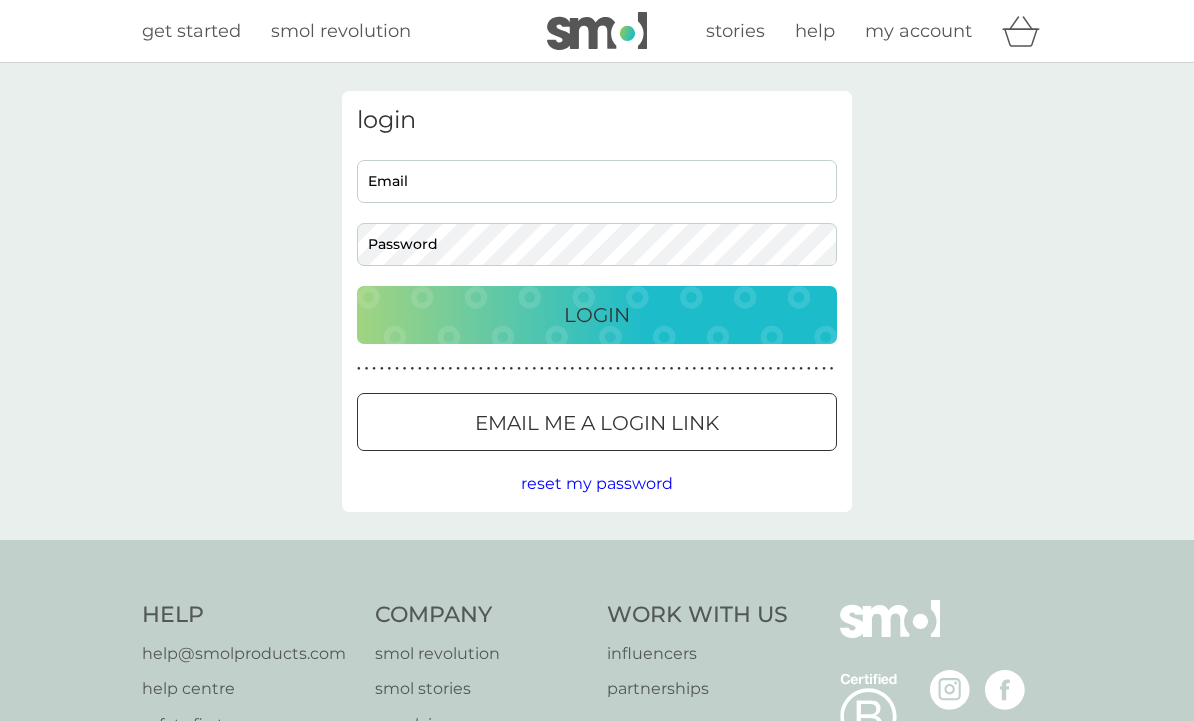 scroll, scrollTop: 0, scrollLeft: 0, axis: both 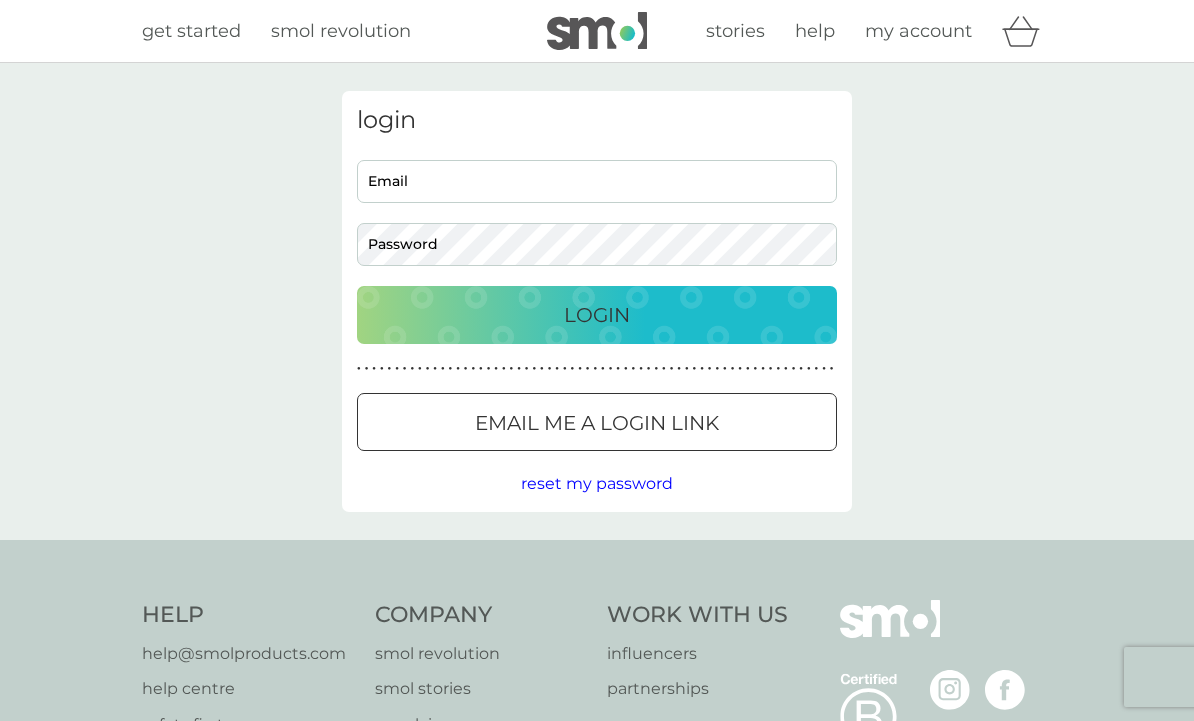 click on "Email" at bounding box center (597, 181) 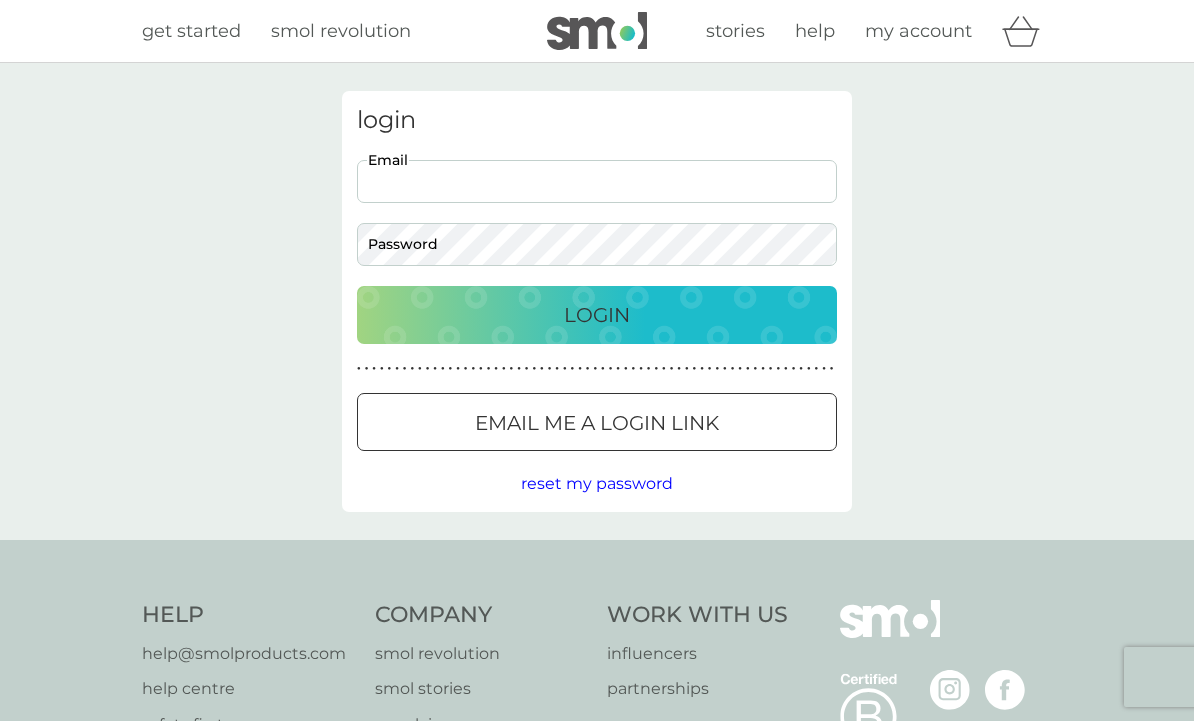 scroll, scrollTop: 0, scrollLeft: 0, axis: both 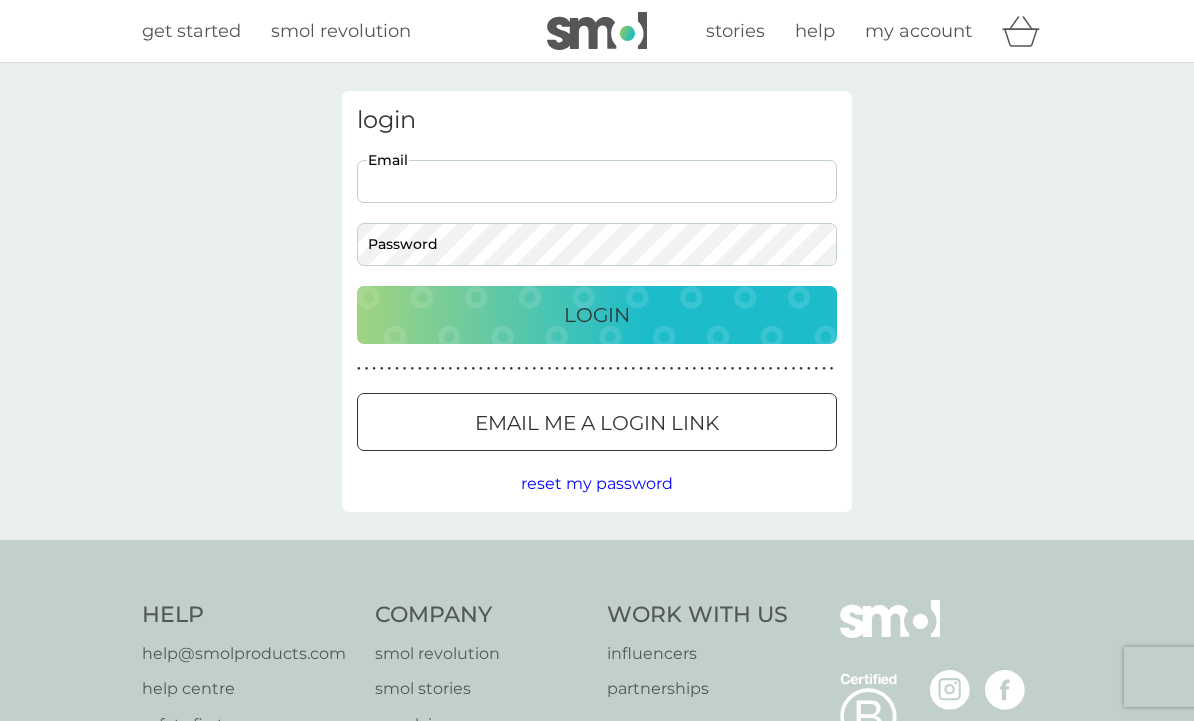 type on "brendakirkham1@gmail.com" 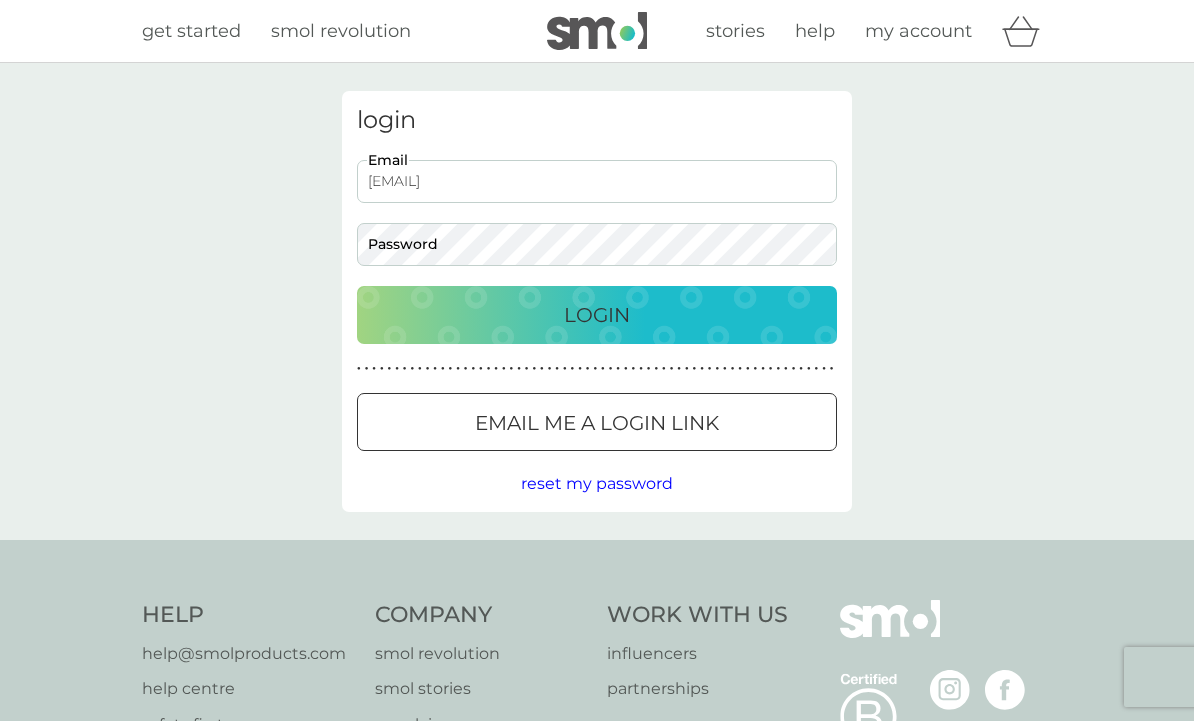 click on "Login" at bounding box center (597, 315) 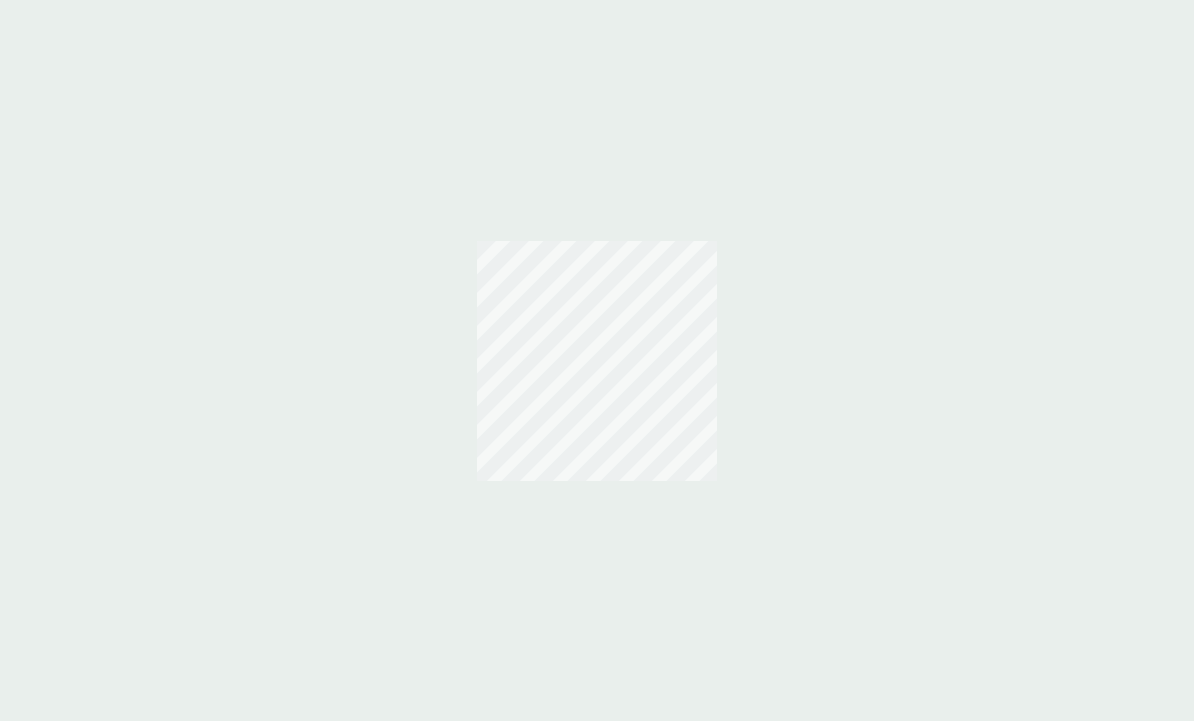 scroll, scrollTop: 0, scrollLeft: 0, axis: both 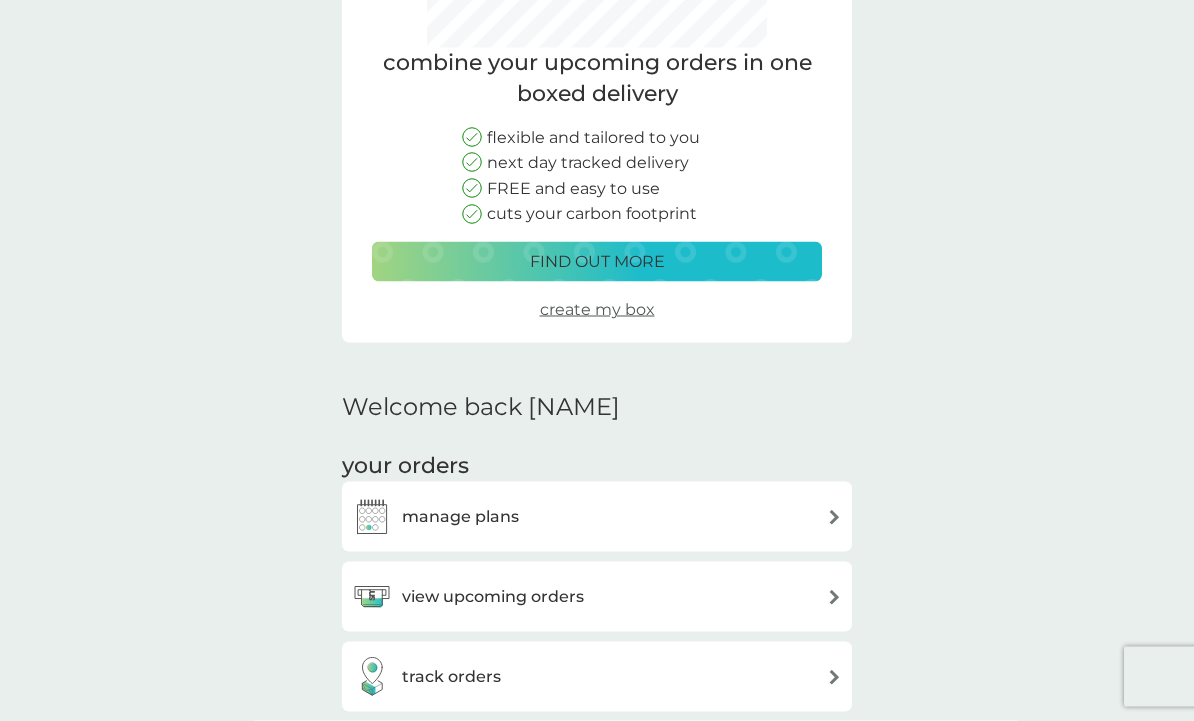 click on "manage plans" at bounding box center (597, 517) 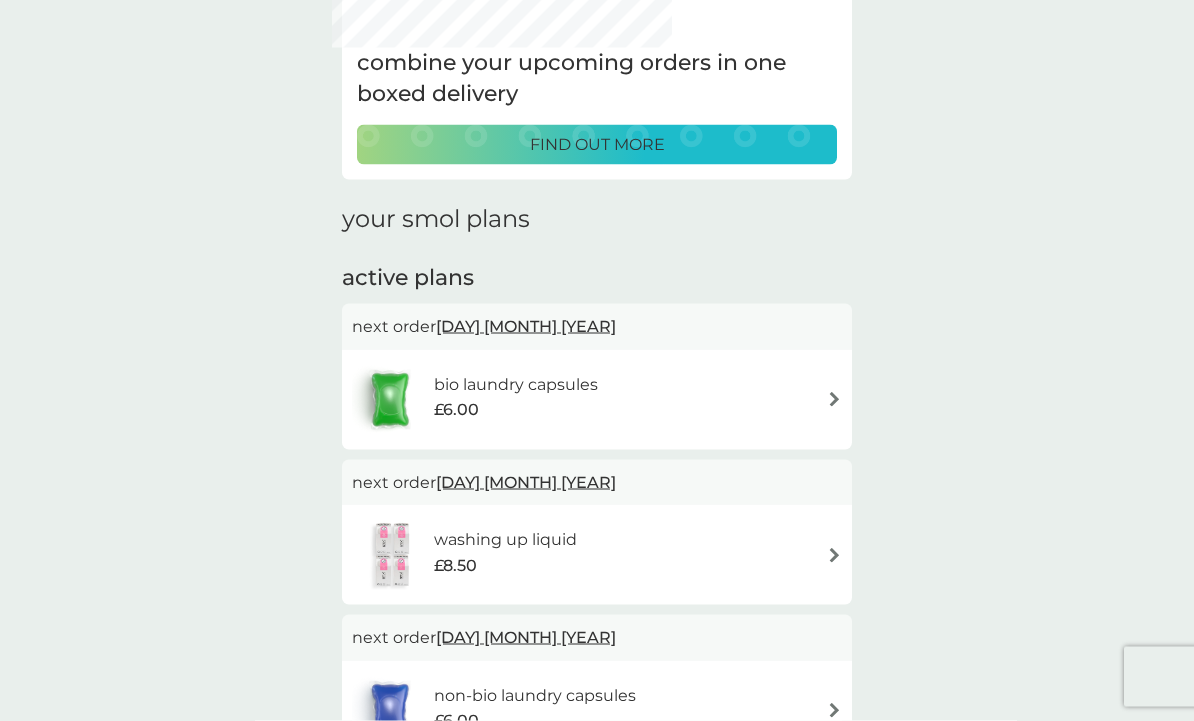 scroll, scrollTop: 113, scrollLeft: 0, axis: vertical 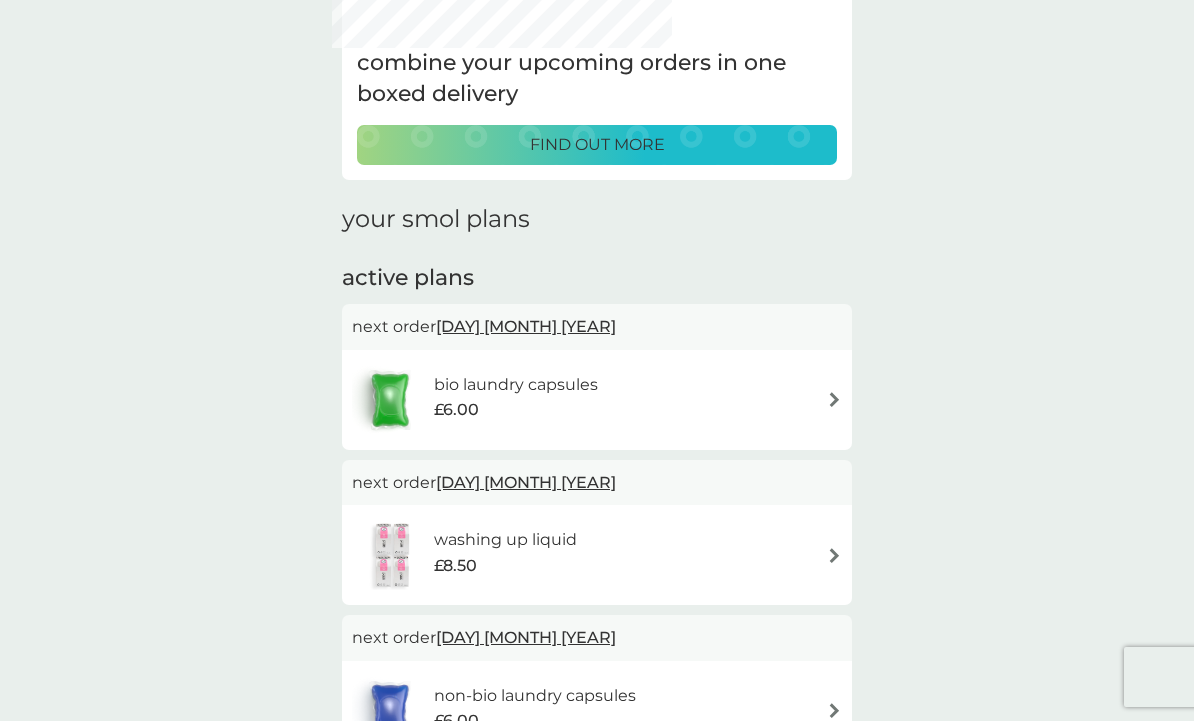 click on "bio laundry capsules £6.00" at bounding box center (597, 400) 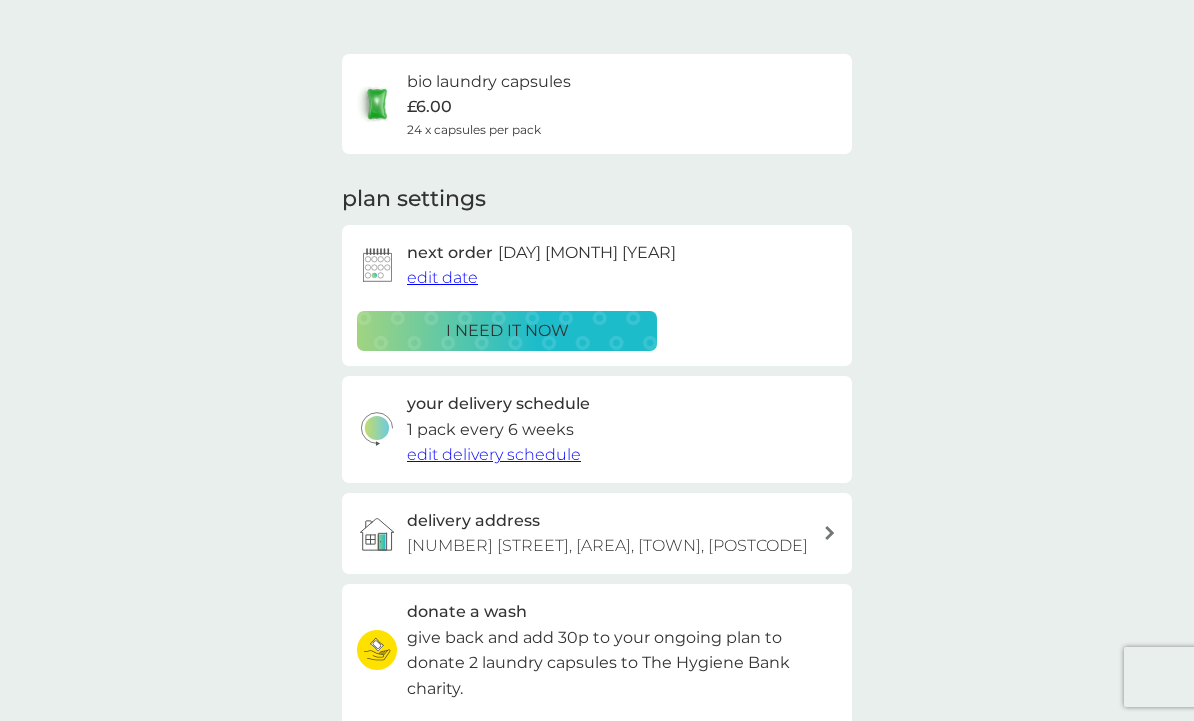 scroll, scrollTop: 0, scrollLeft: 0, axis: both 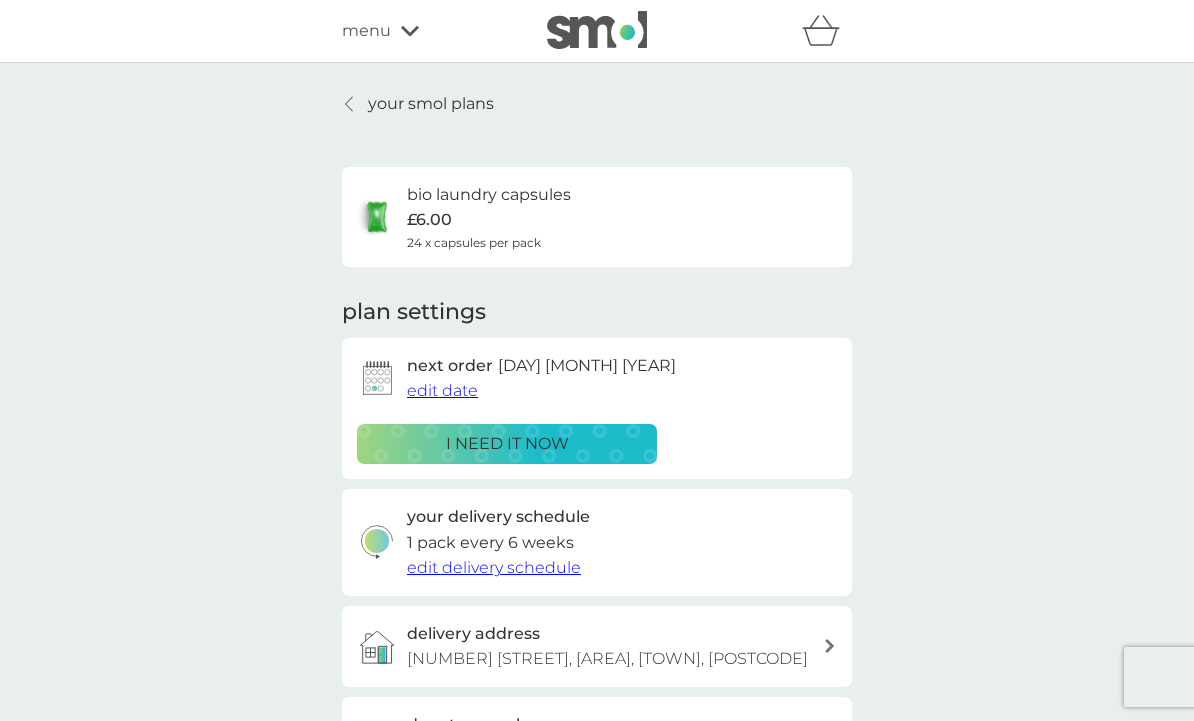 click on "edit date" at bounding box center (442, 390) 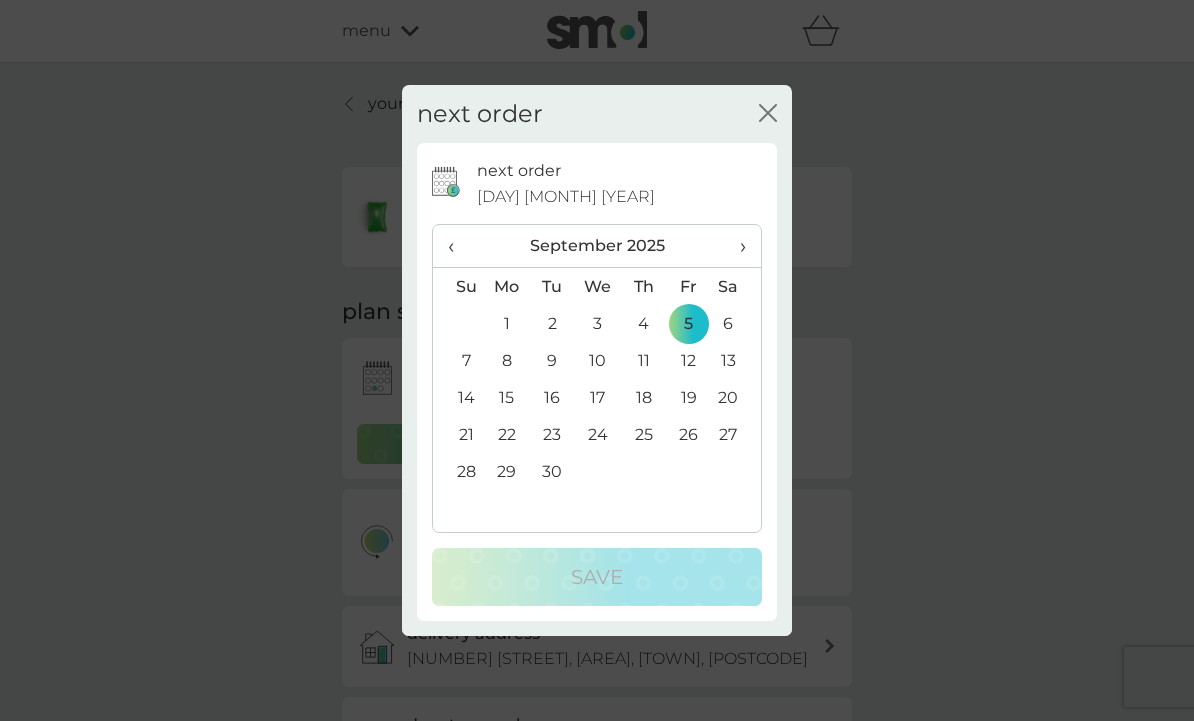 click on "›" at bounding box center [736, 246] 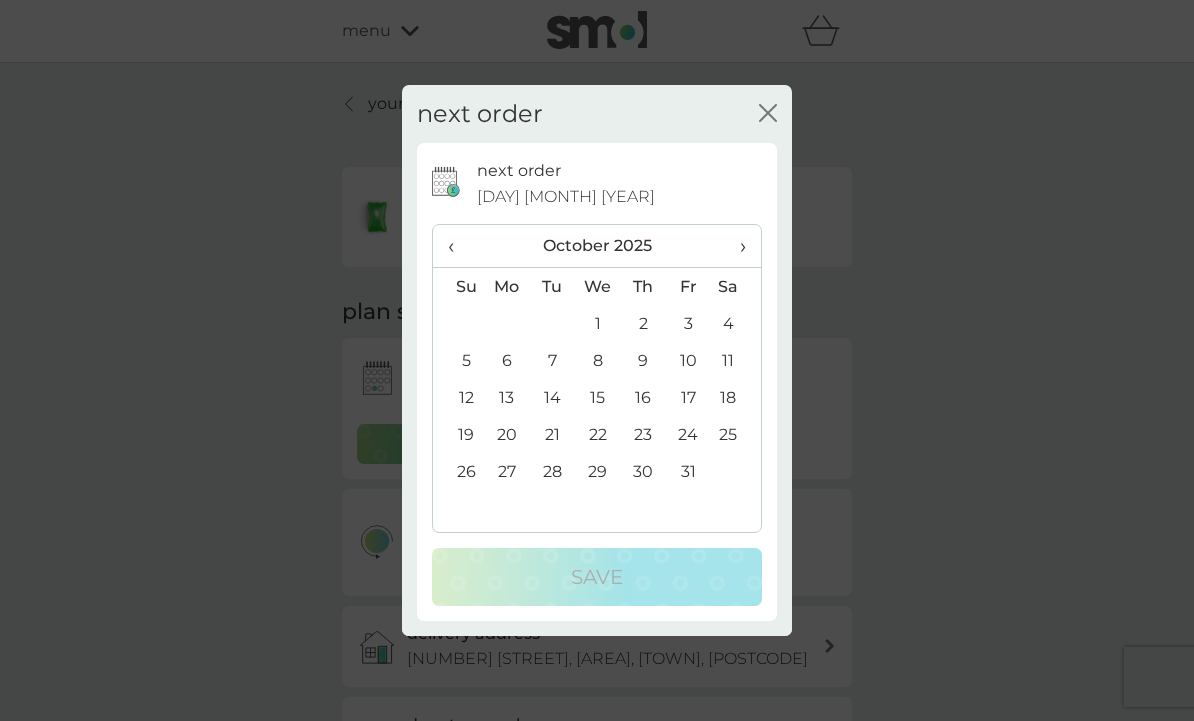click on "3" at bounding box center [688, 323] 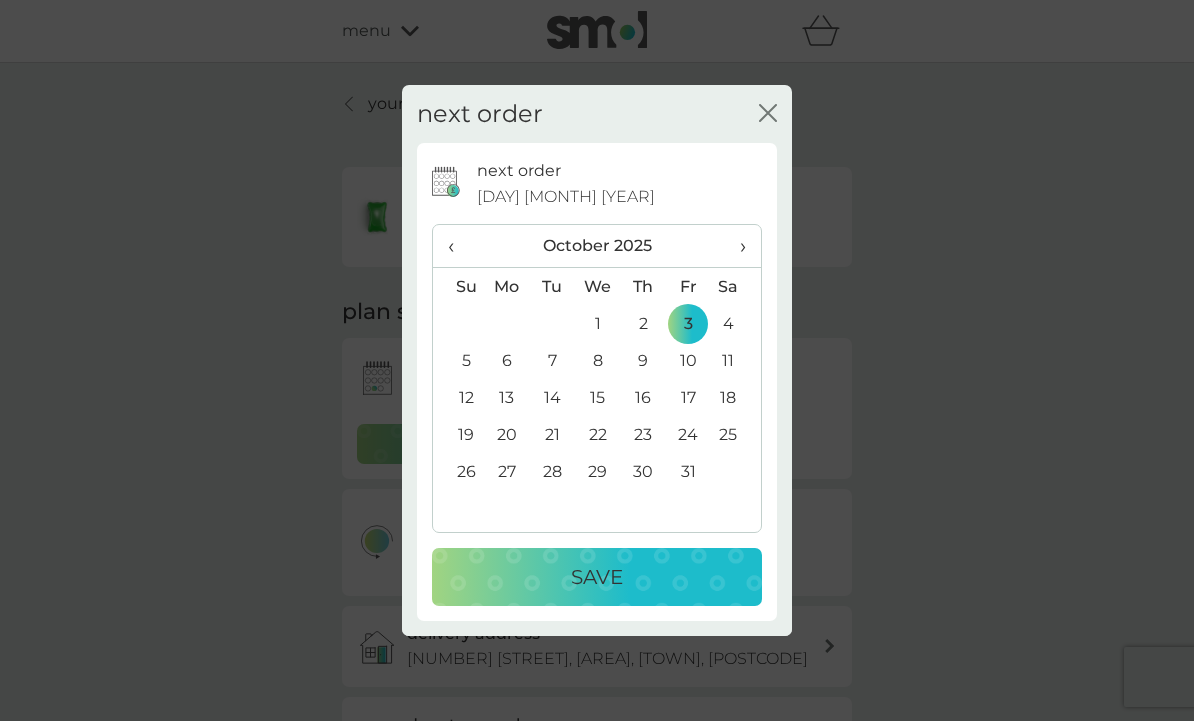 click on "Save" at bounding box center [597, 577] 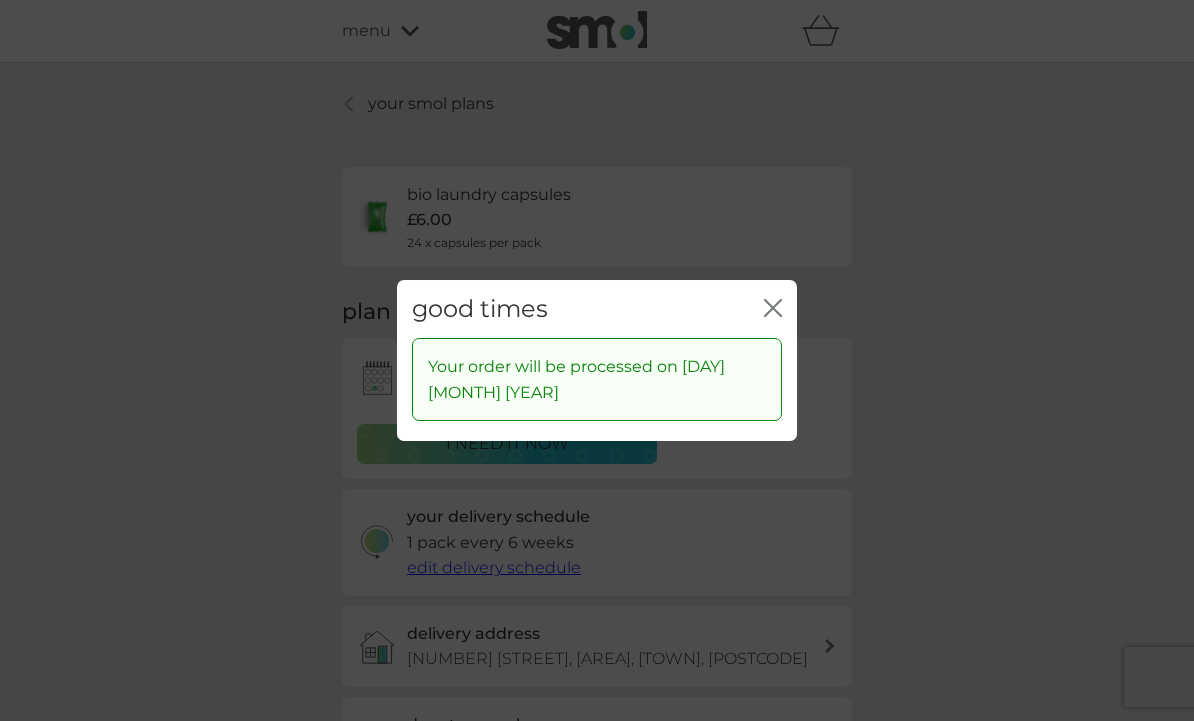 click on "good times close" at bounding box center (597, 309) 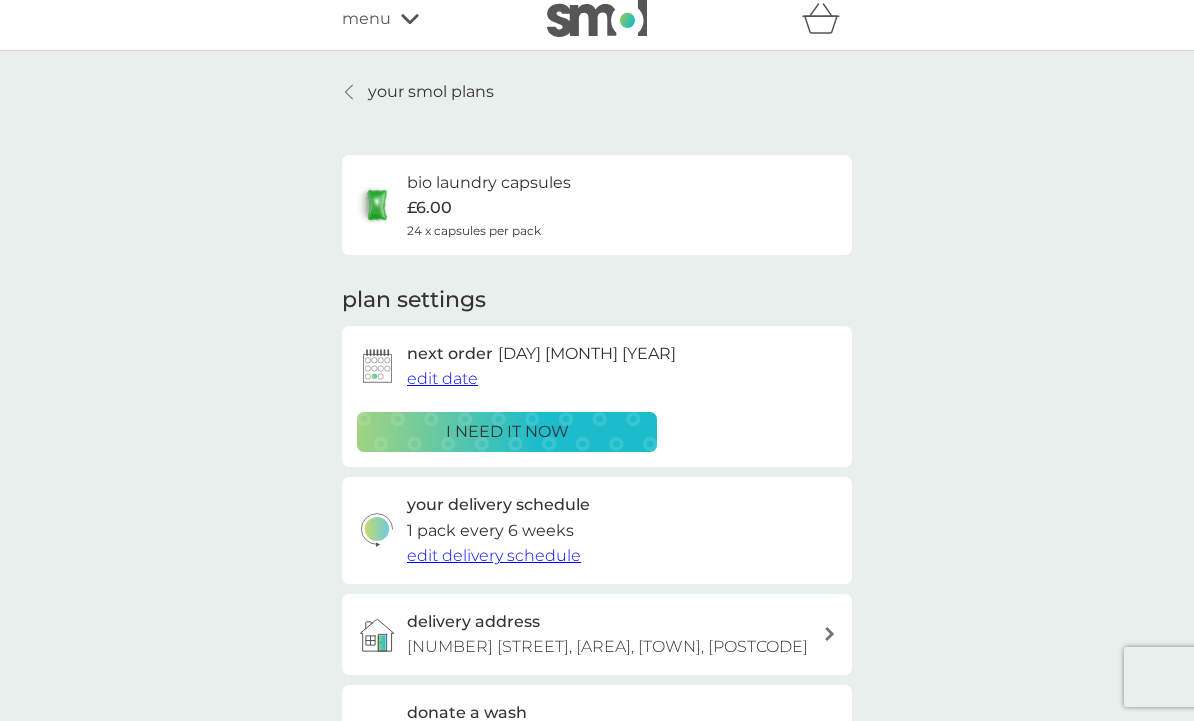 scroll, scrollTop: 12, scrollLeft: 0, axis: vertical 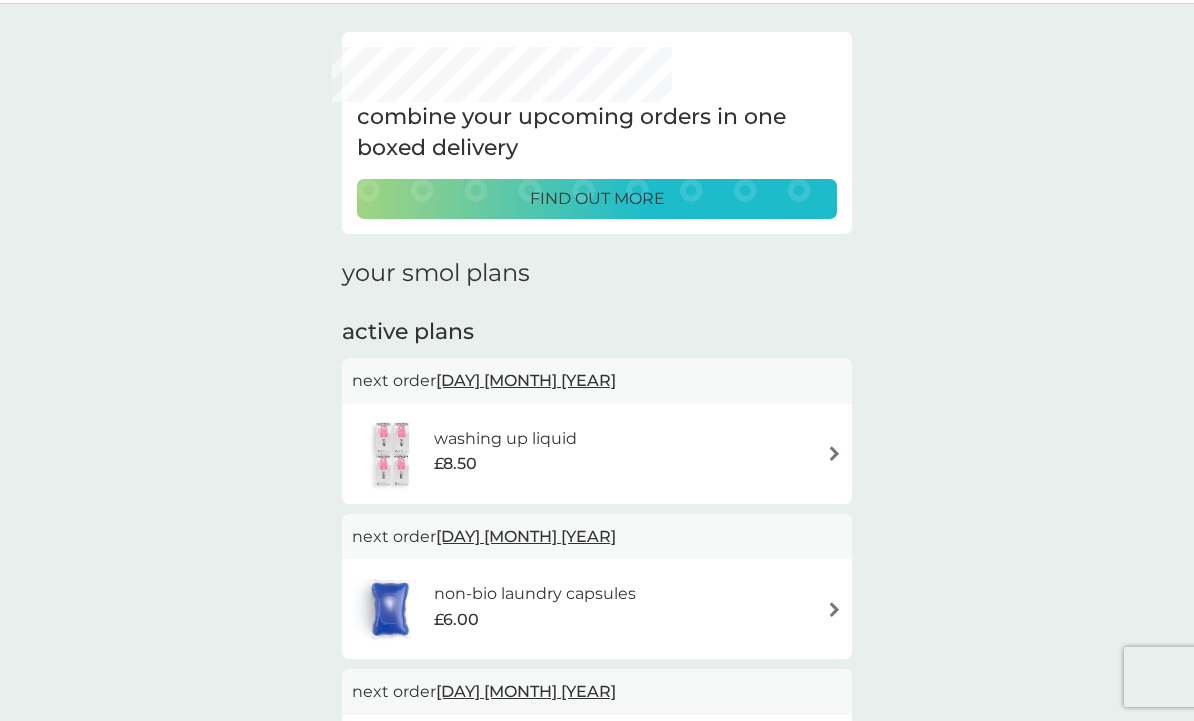 click on "washing up liquid £8.50" at bounding box center (597, 454) 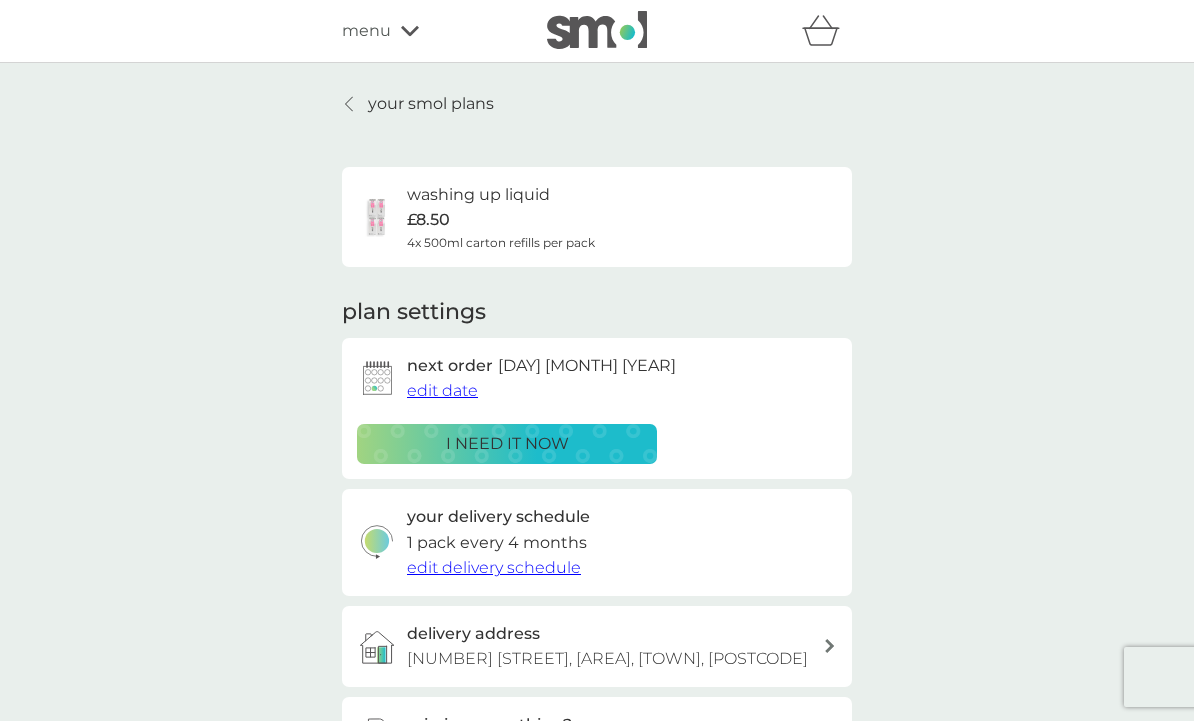click on "edit date" at bounding box center [442, 390] 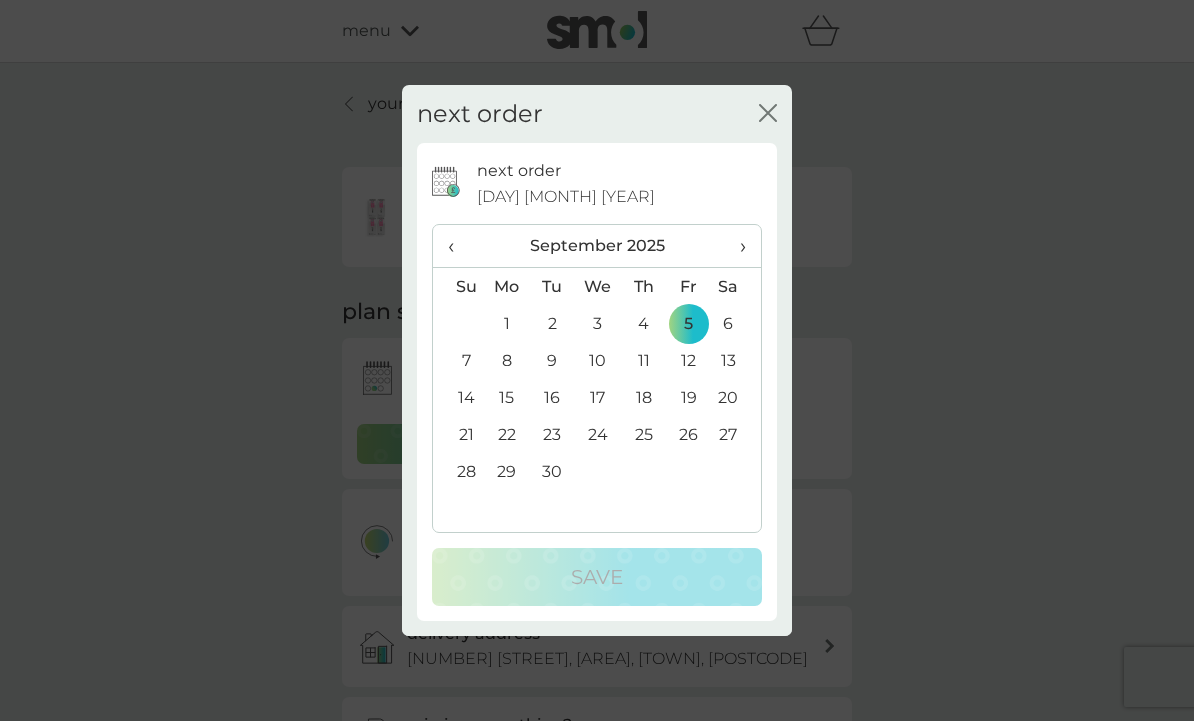 click on "›" at bounding box center [736, 246] 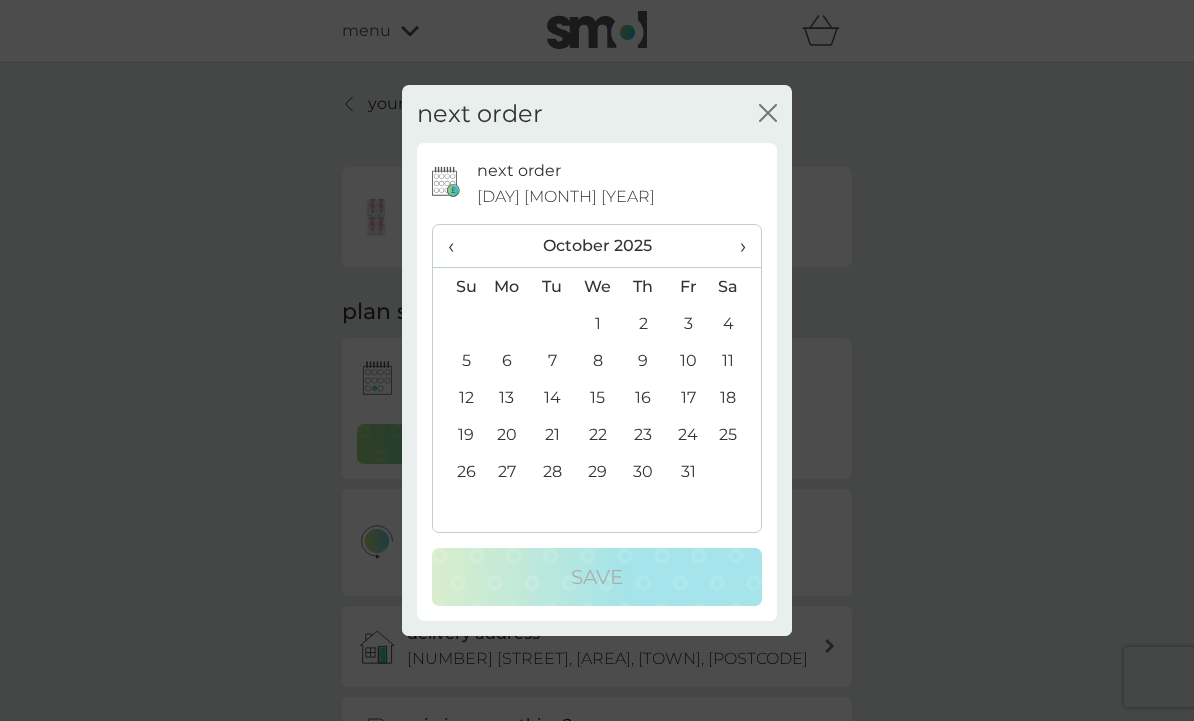 click on "3" at bounding box center [688, 323] 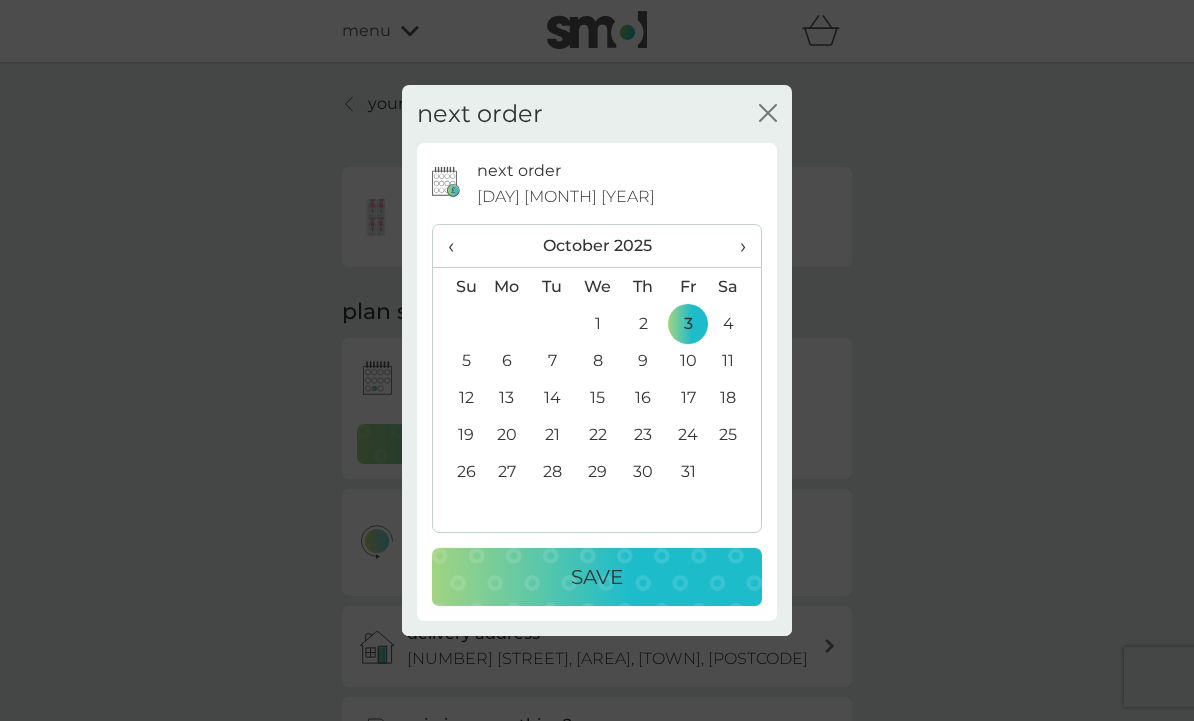 click on "Save" at bounding box center [597, 577] 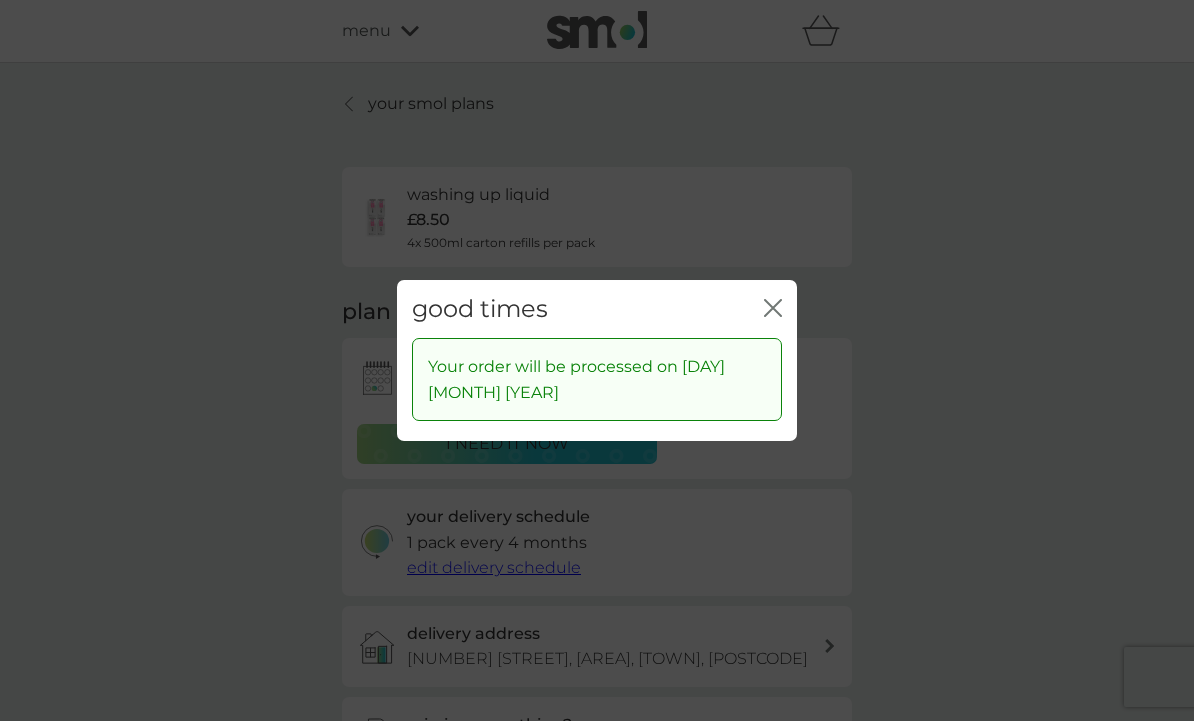 click 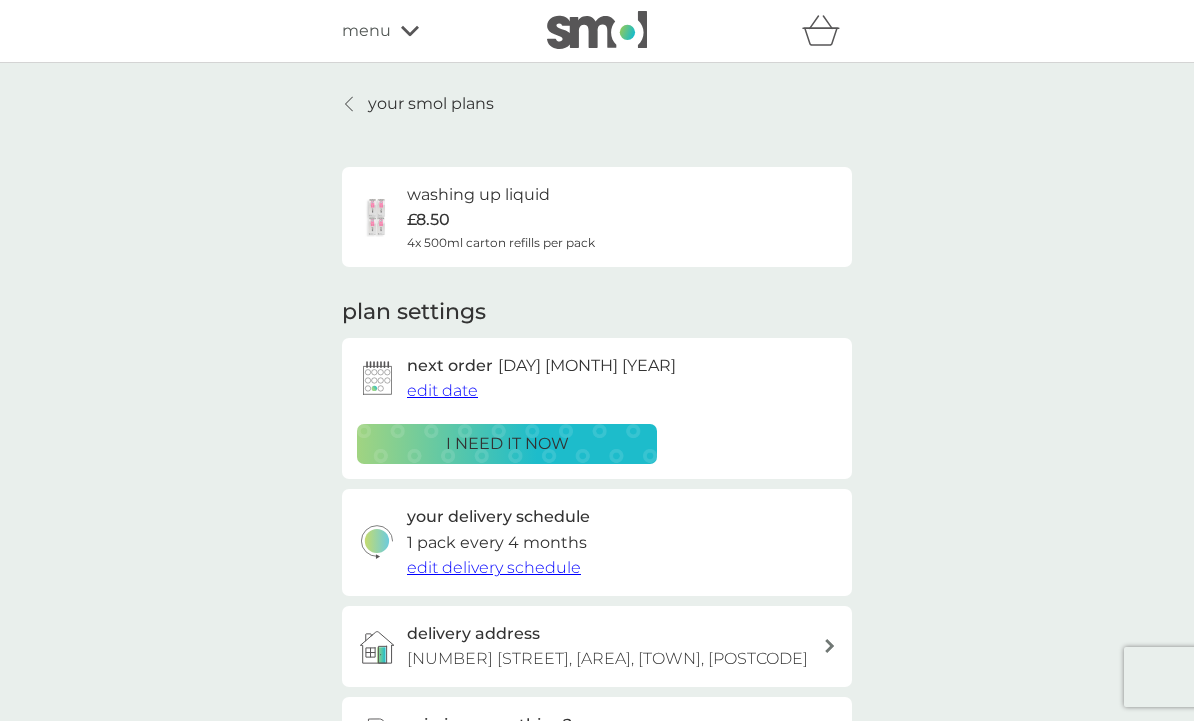 click on "your smol plans" at bounding box center [431, 104] 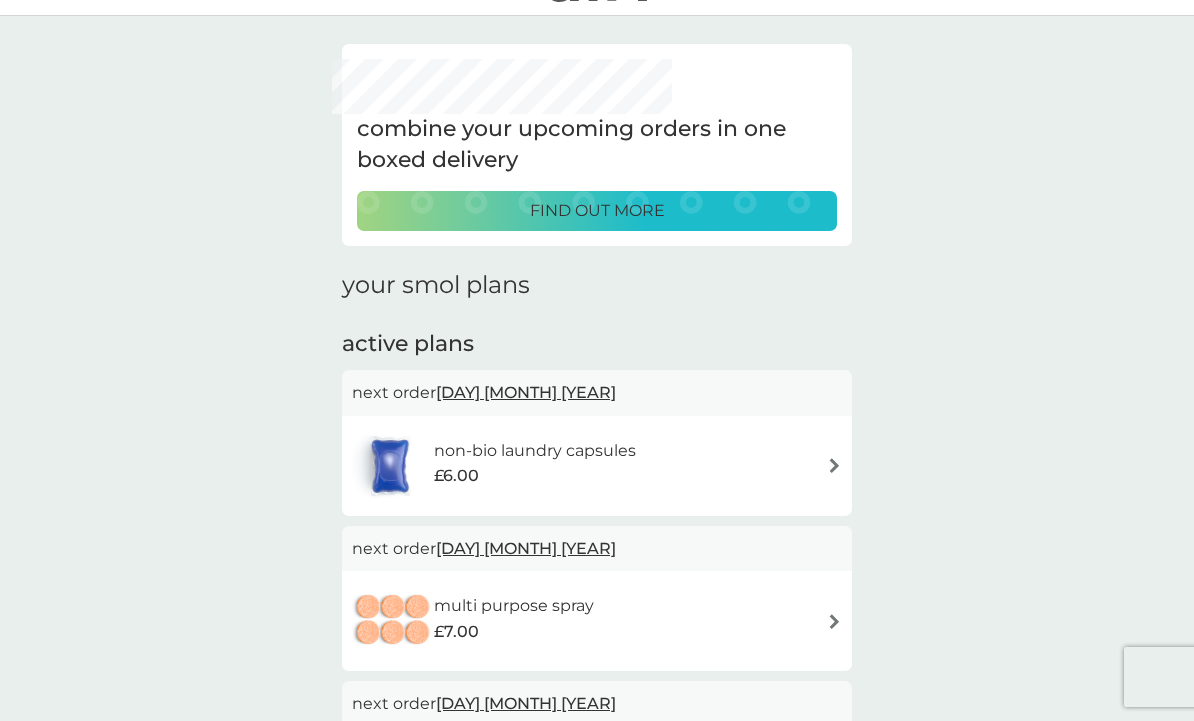 scroll, scrollTop: 46, scrollLeft: 0, axis: vertical 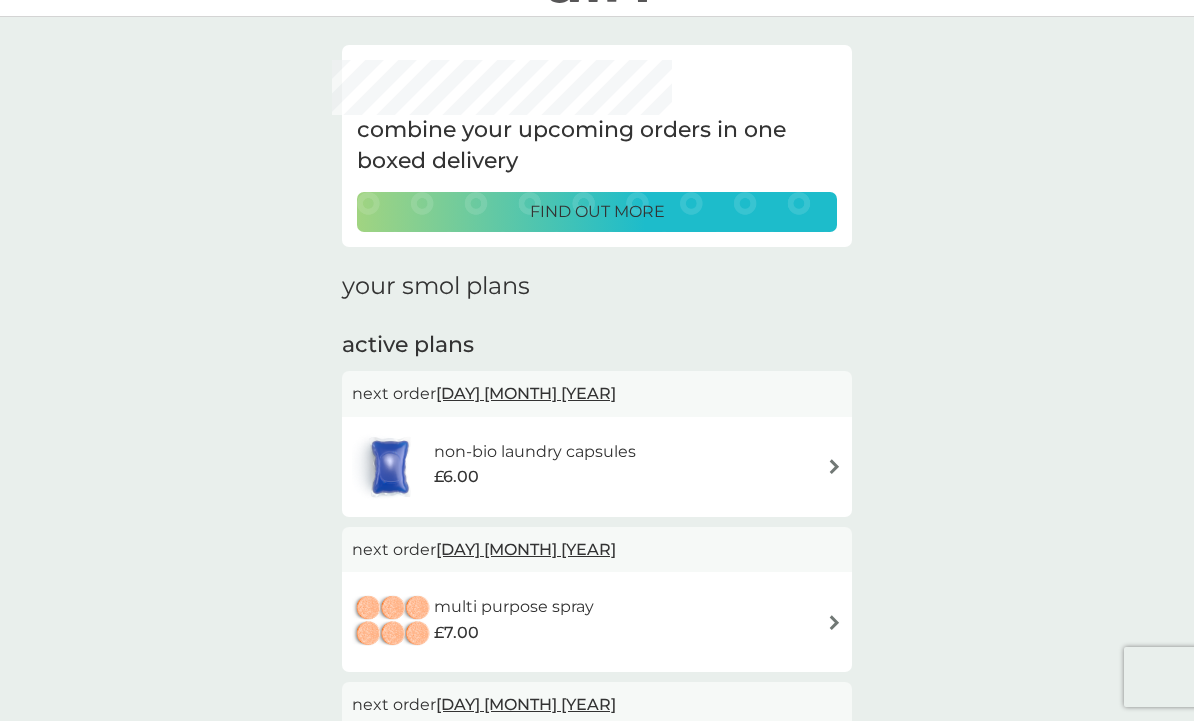 click on "non-bio laundry capsules £6.00" at bounding box center [597, 467] 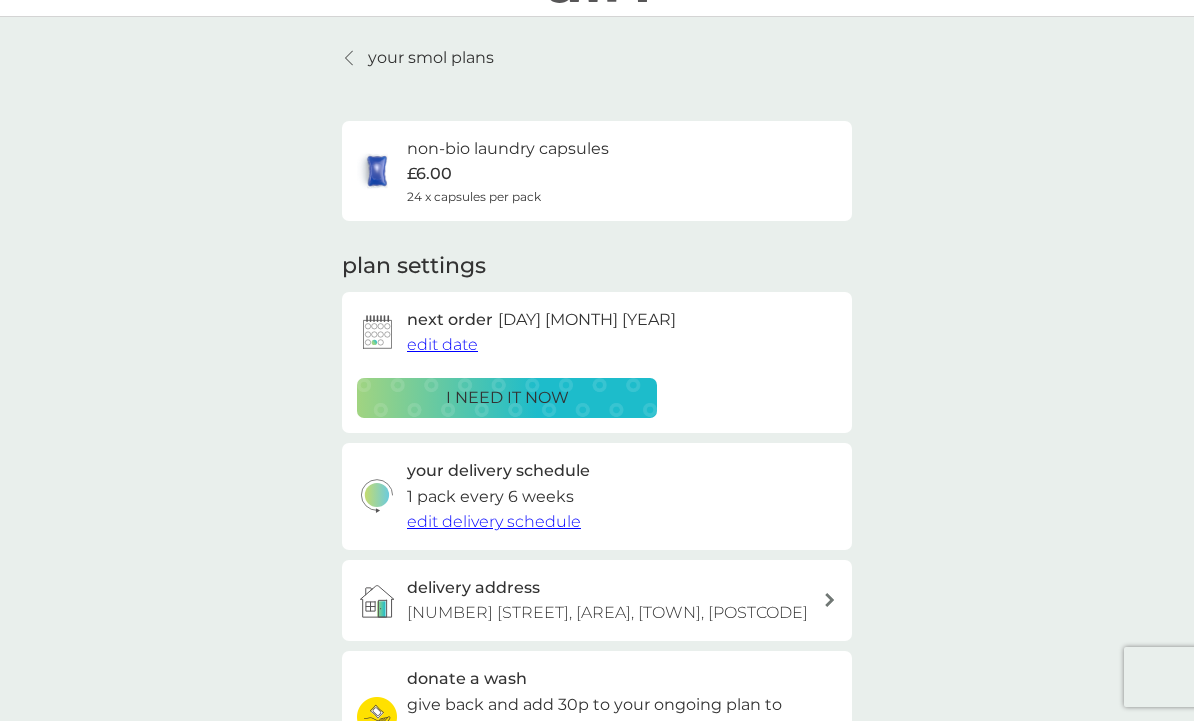 scroll, scrollTop: 0, scrollLeft: 0, axis: both 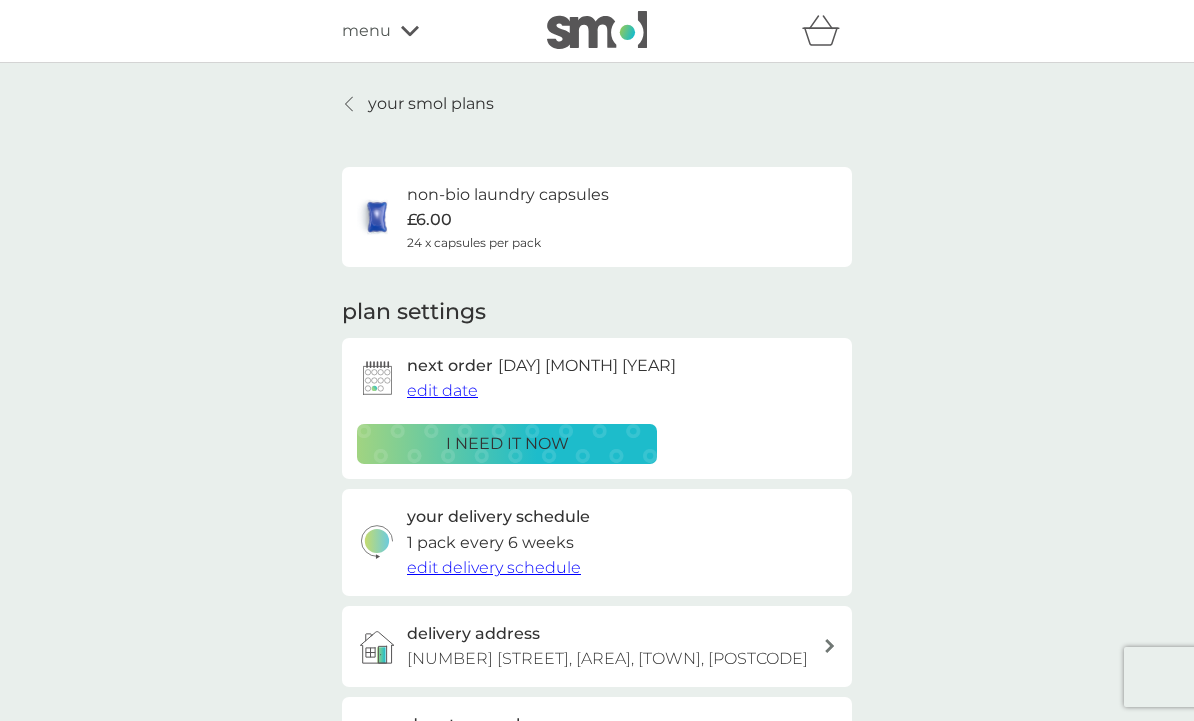 click on "edit date" at bounding box center [442, 390] 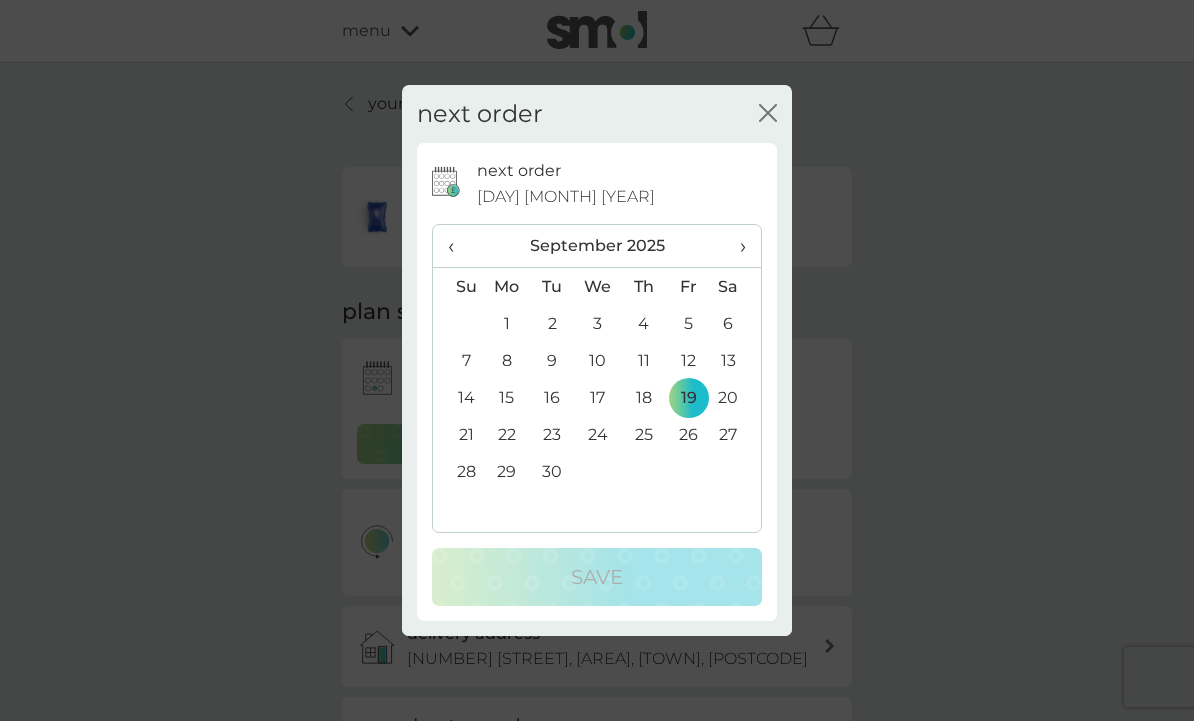 click on "Sa" at bounding box center (736, 287) 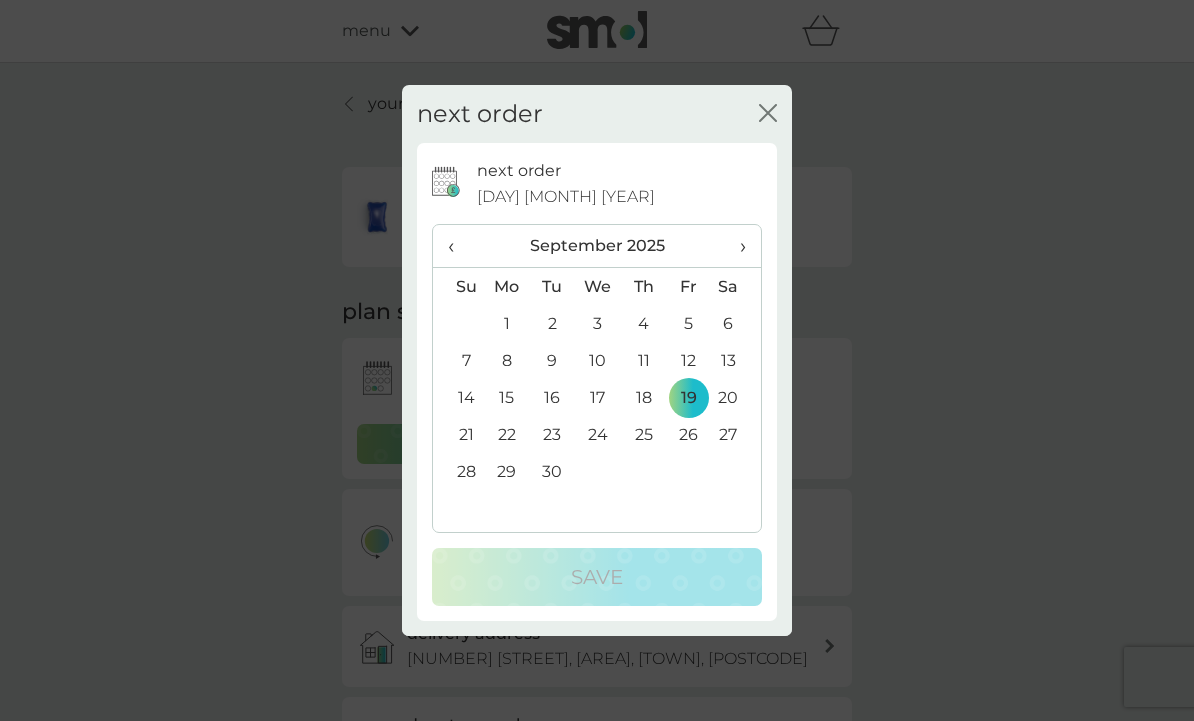 click on "Sa" at bounding box center [736, 287] 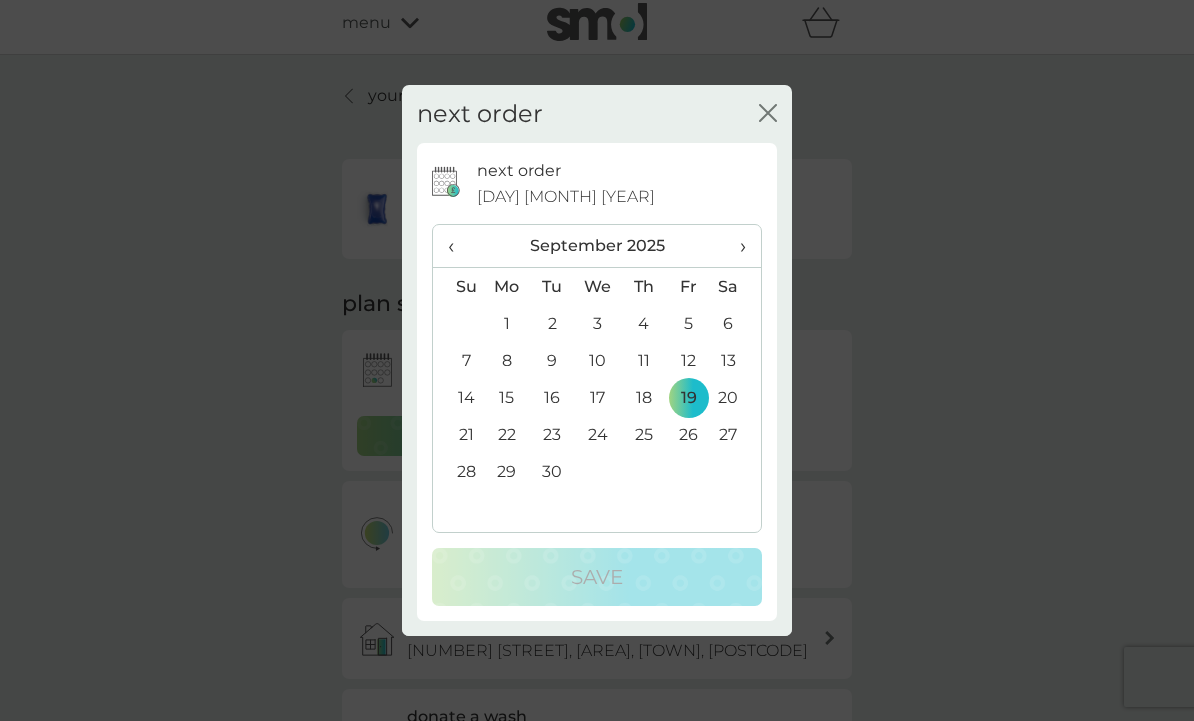 click on "close" 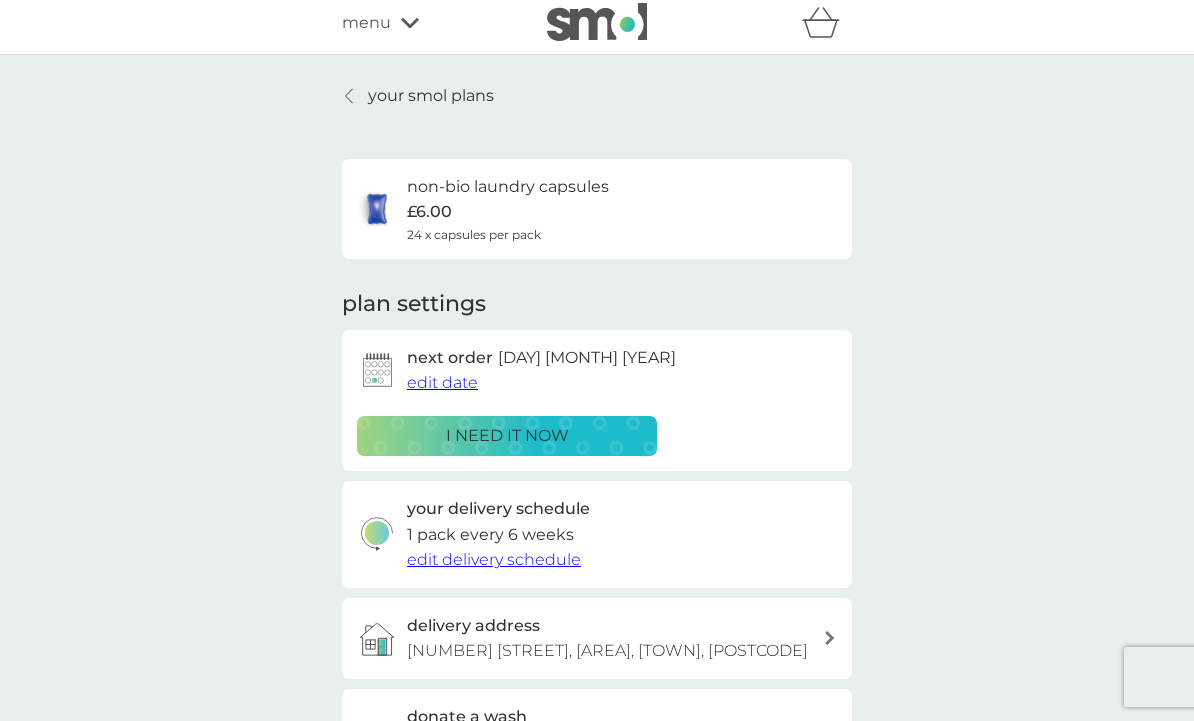 click on "edit date" at bounding box center [442, 382] 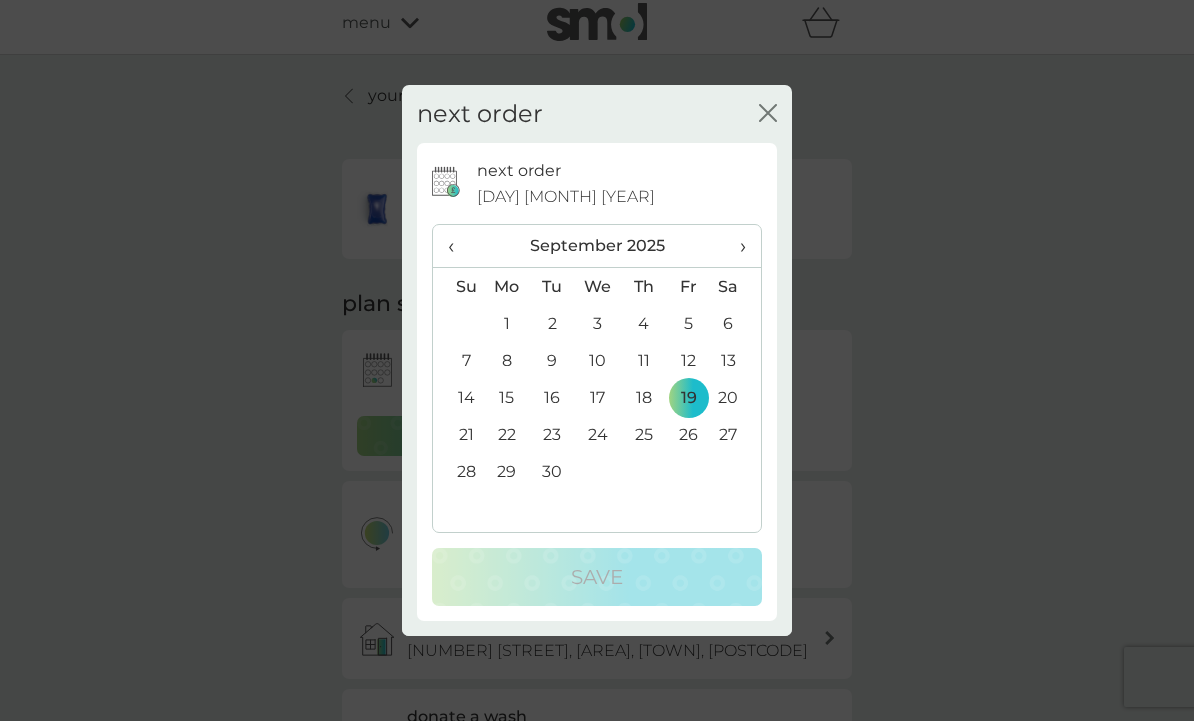 click on "›" at bounding box center [736, 246] 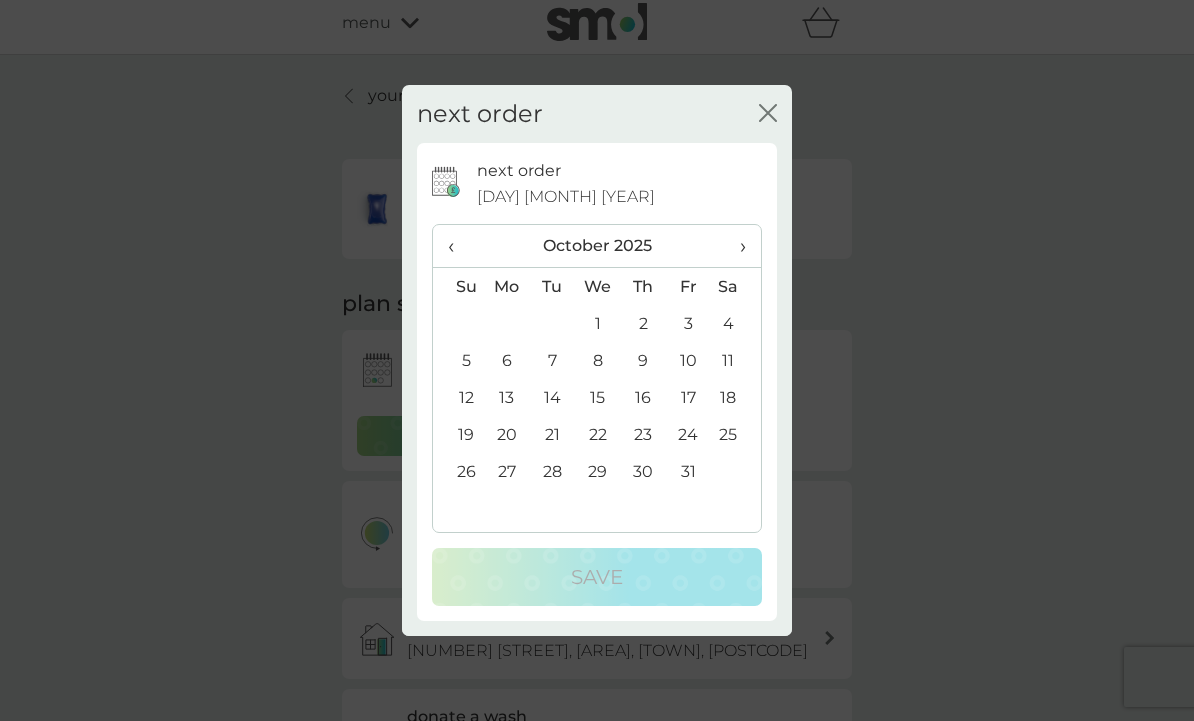 click on "3" at bounding box center [688, 323] 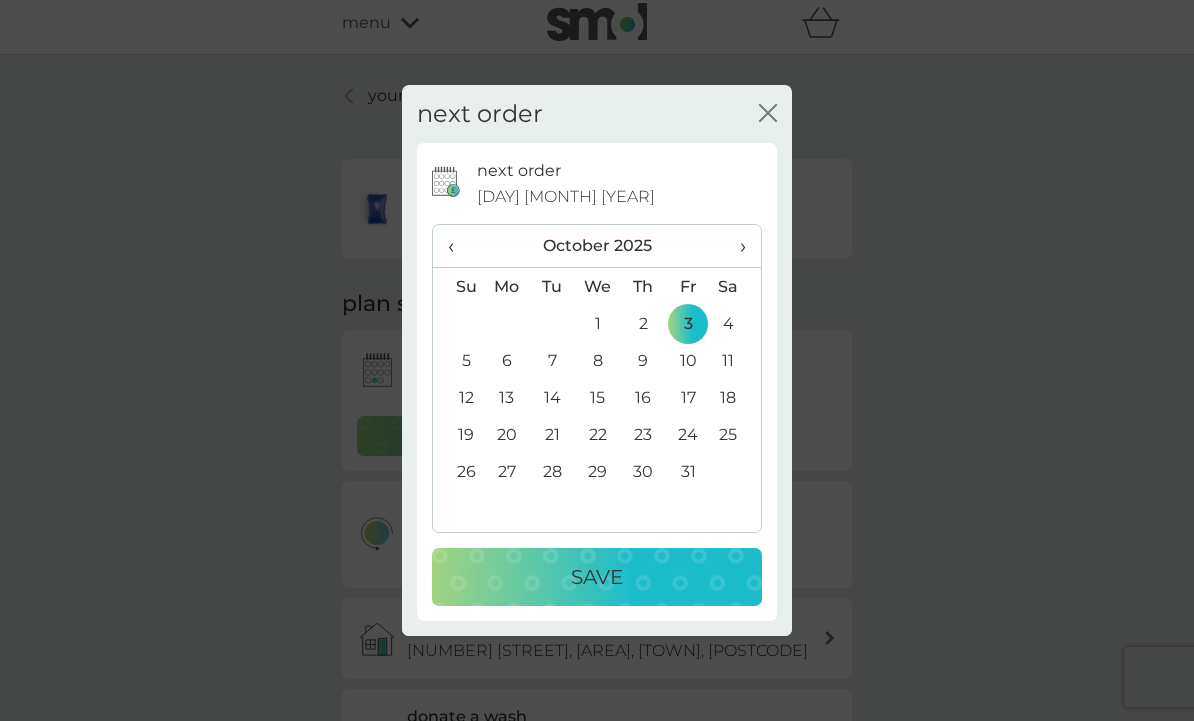 click on "Save" at bounding box center (597, 577) 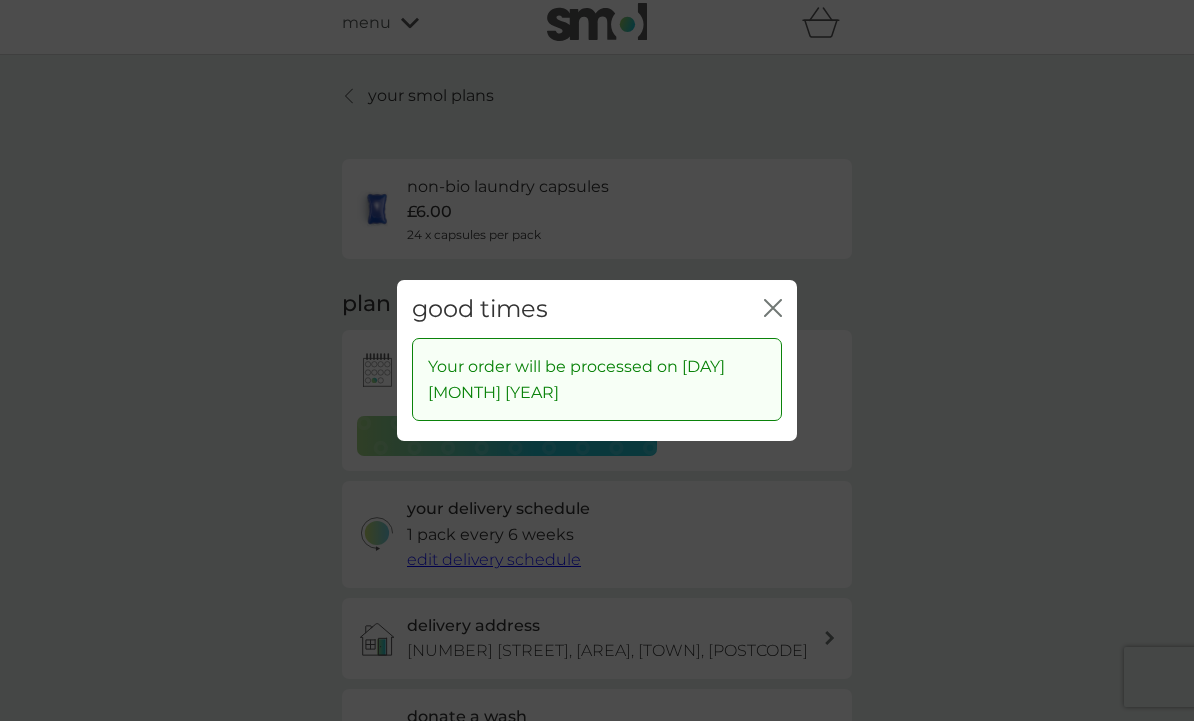 click 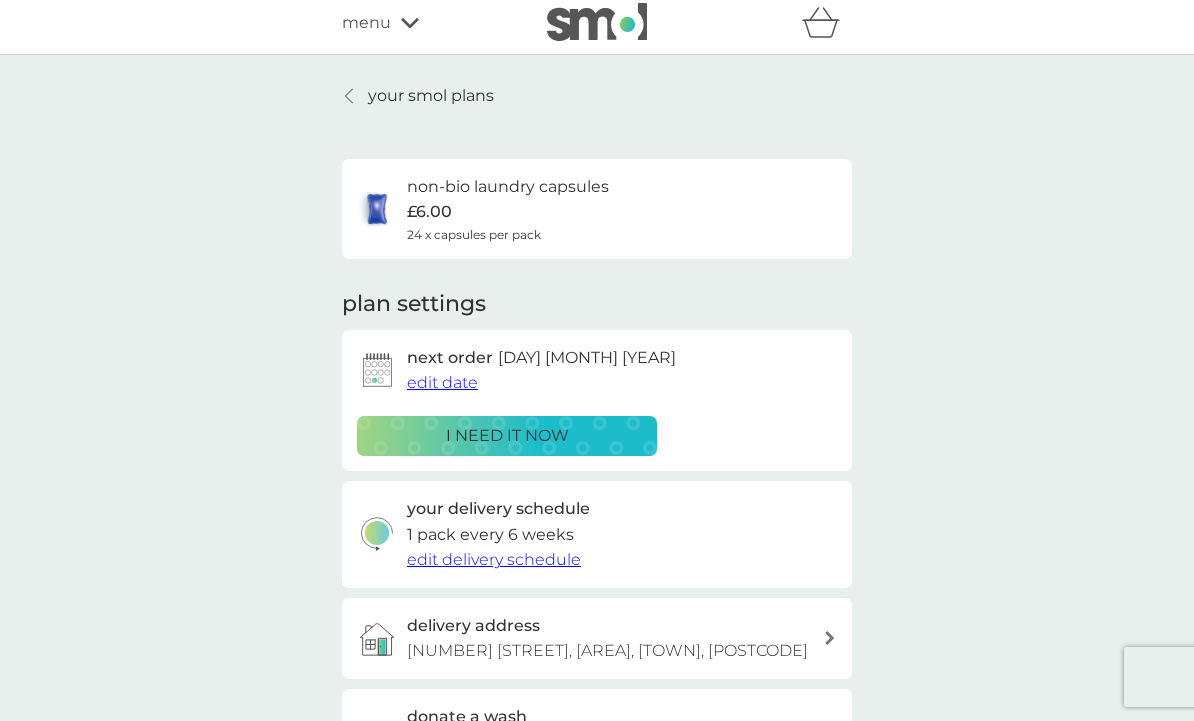 click on "your smol plans" at bounding box center (431, 96) 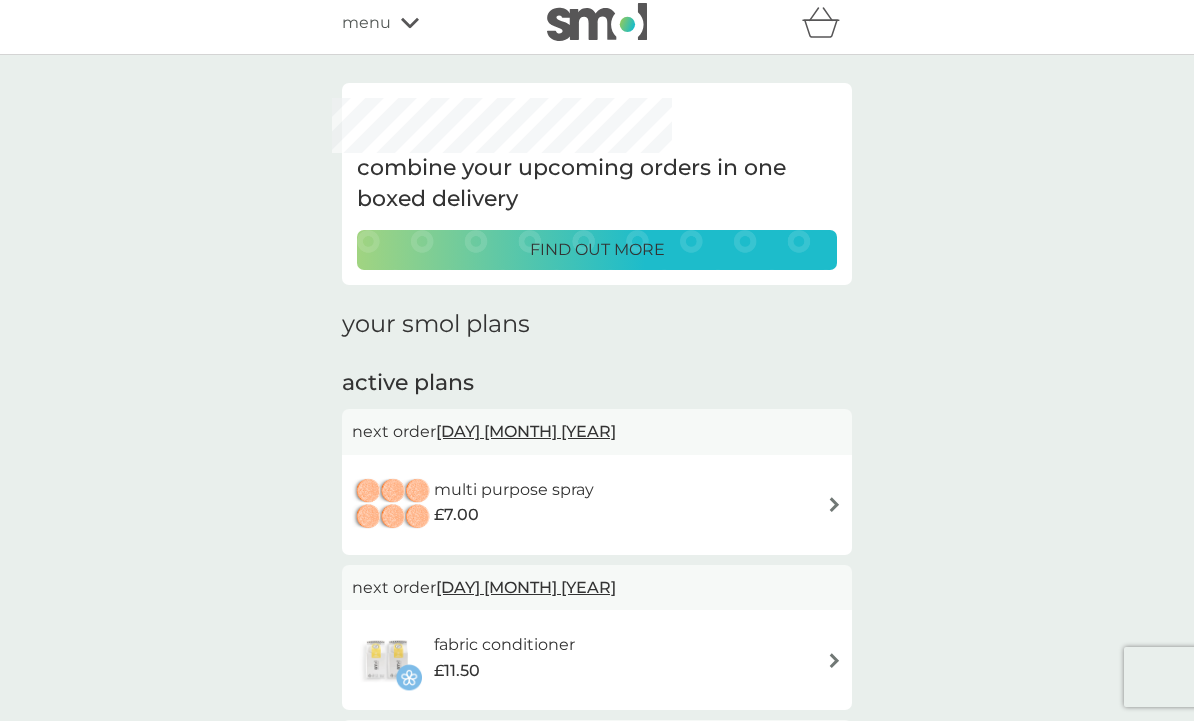 scroll, scrollTop: 0, scrollLeft: 0, axis: both 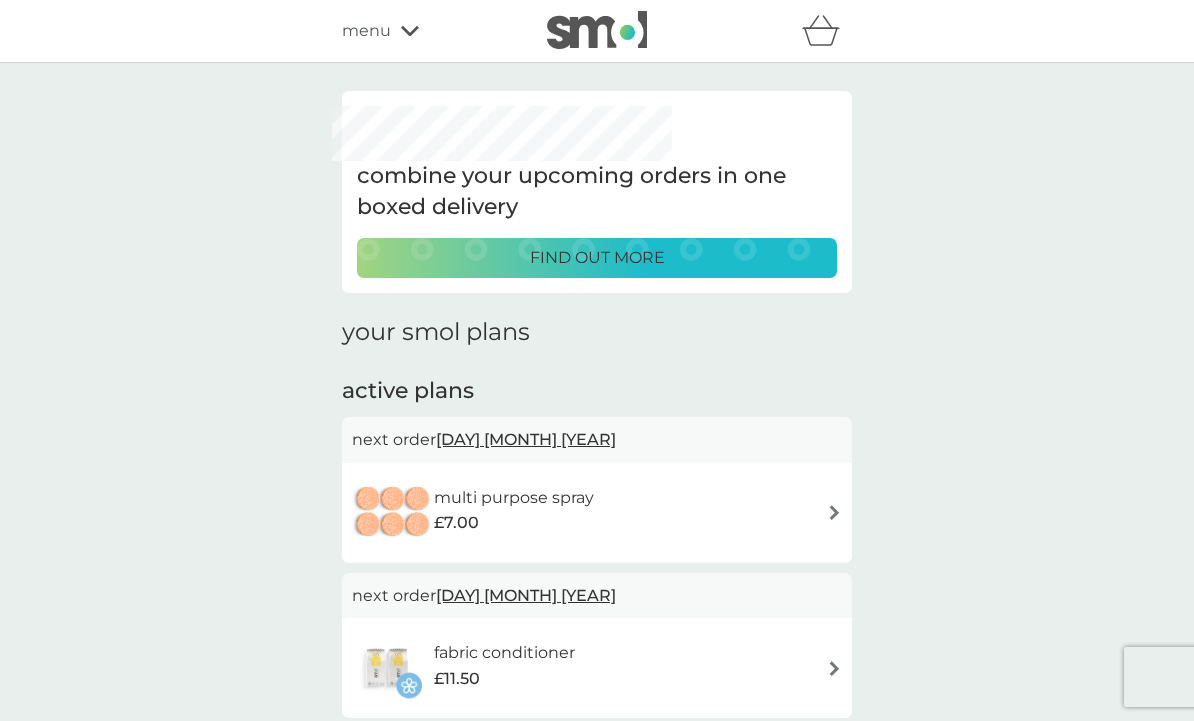 click on "£7.00" at bounding box center (514, 523) 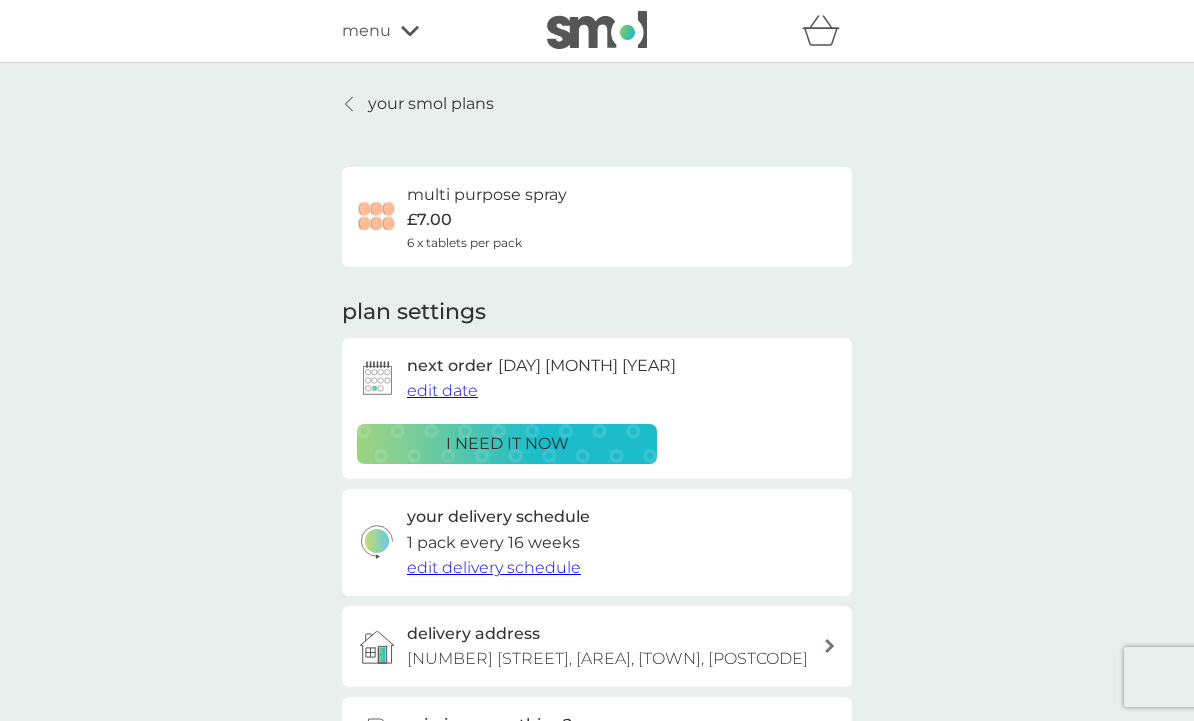 click on "edit date" at bounding box center [442, 390] 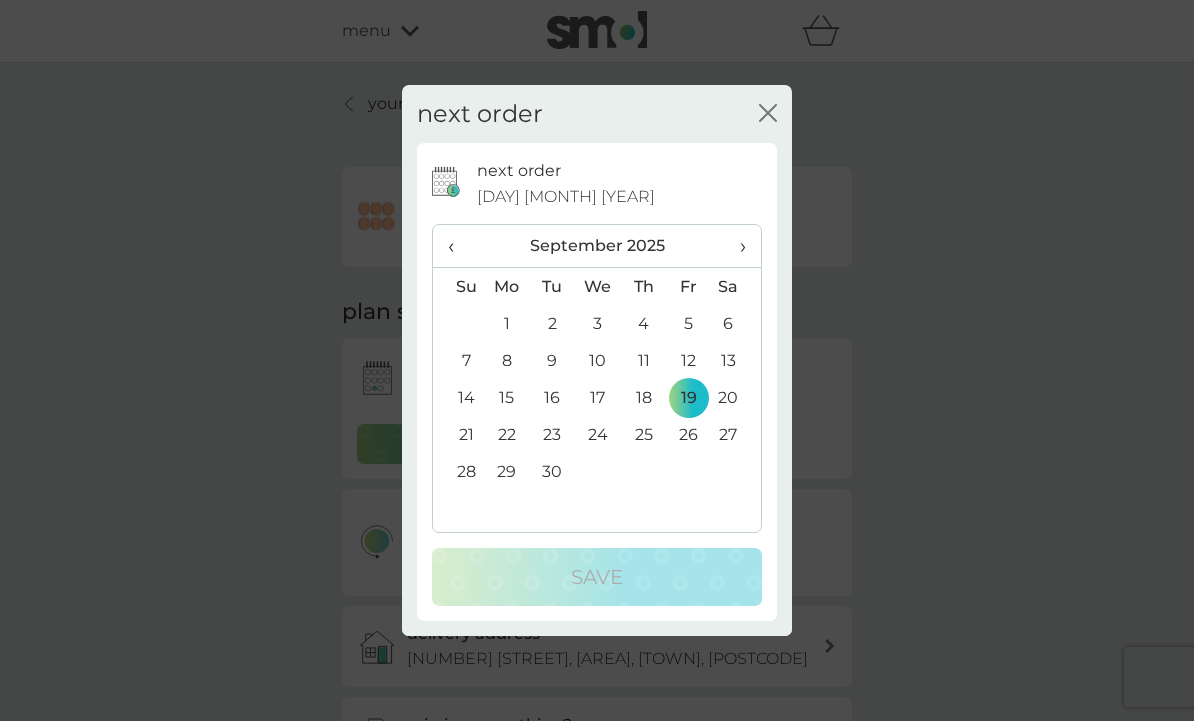 click on "›" at bounding box center (736, 246) 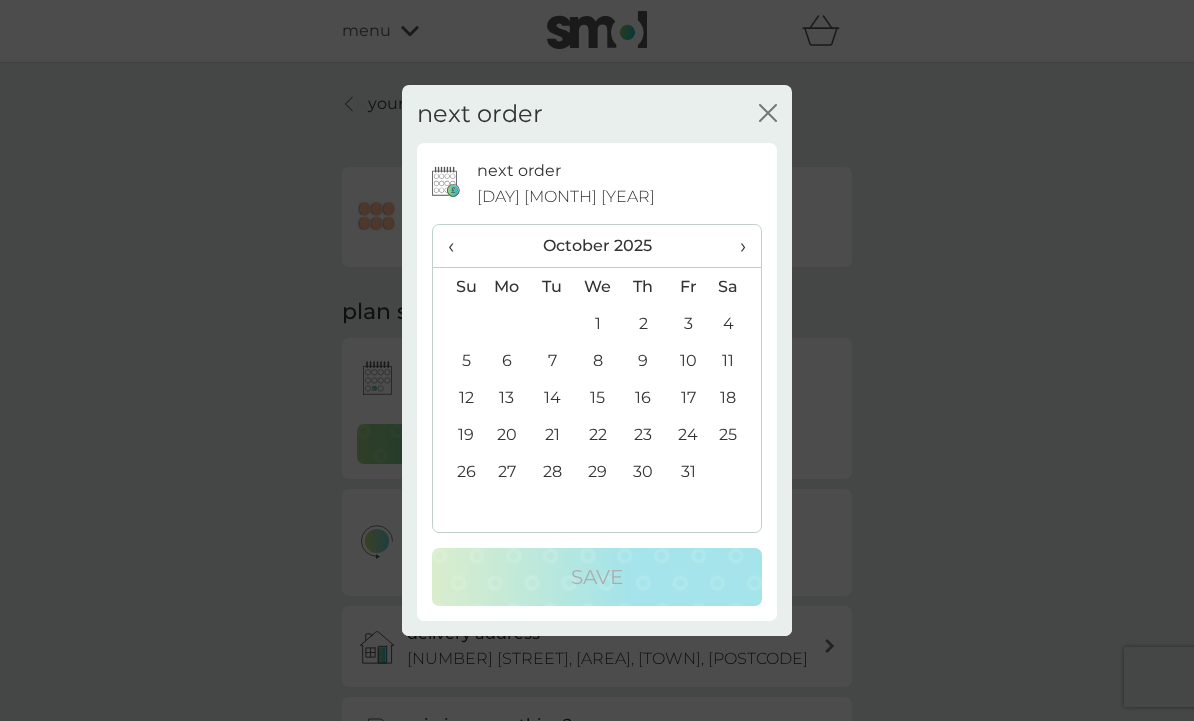 click on "›" at bounding box center (736, 246) 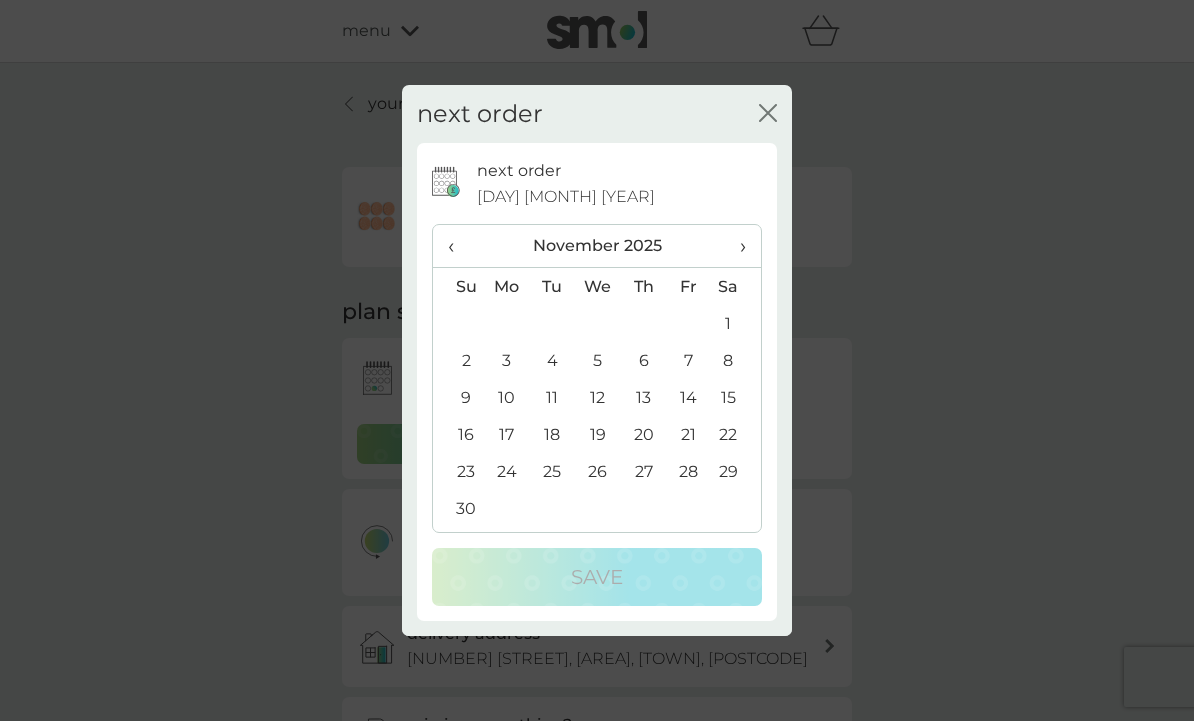 click on "7" at bounding box center (688, 360) 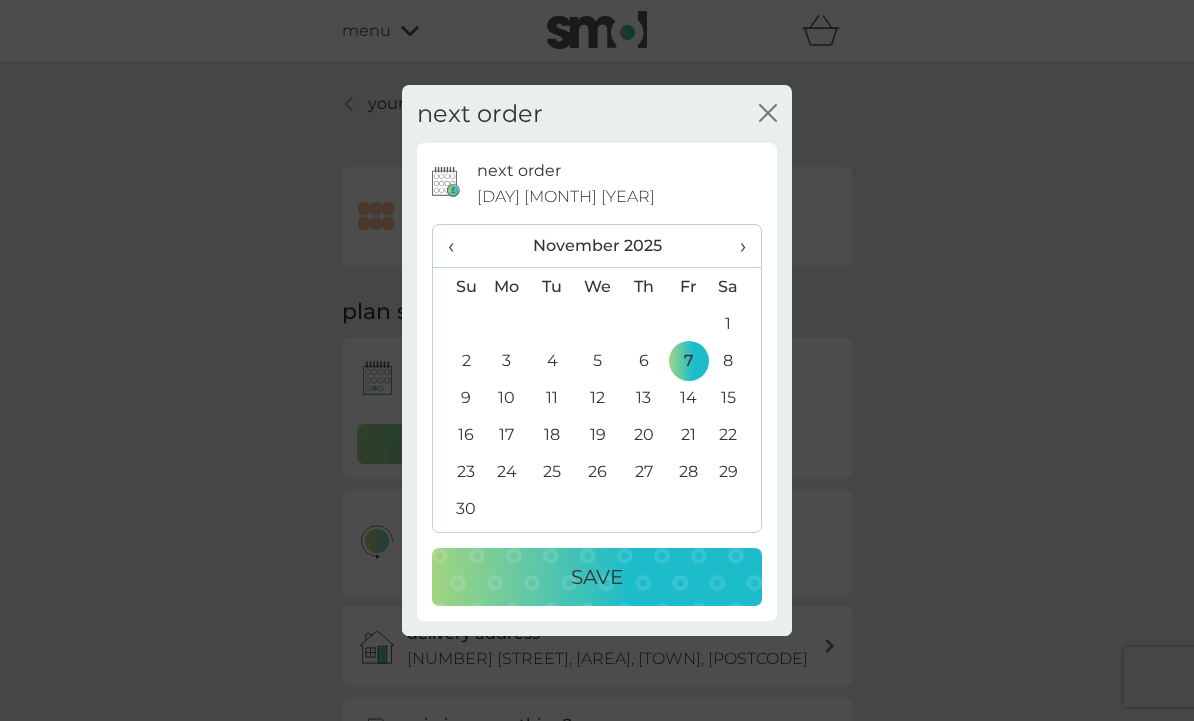 click on "Save" at bounding box center [597, 577] 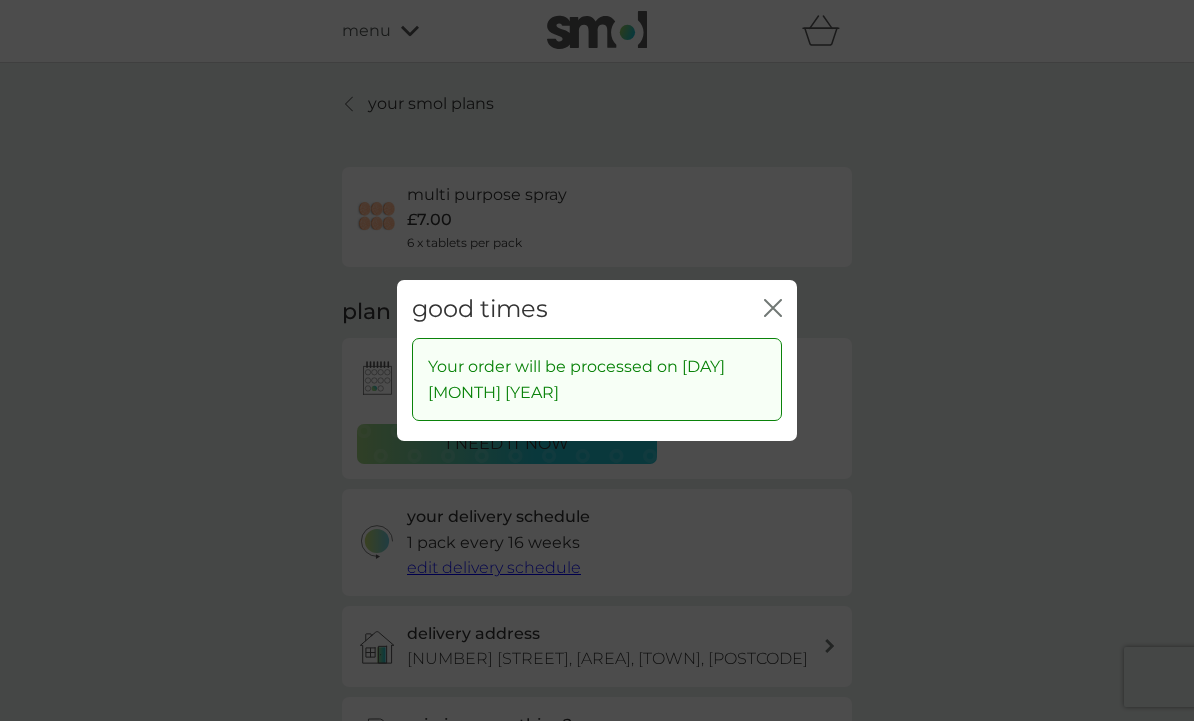 click on "good times close" at bounding box center (597, 309) 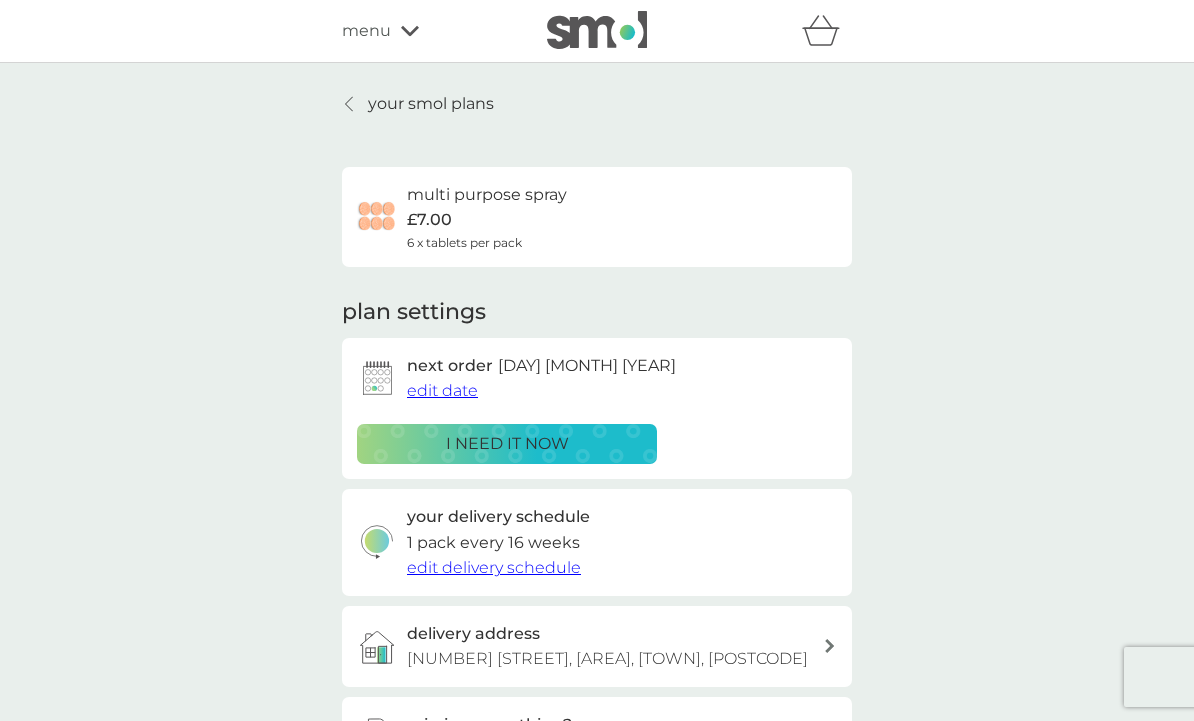 click on "your smol plans" at bounding box center [418, 104] 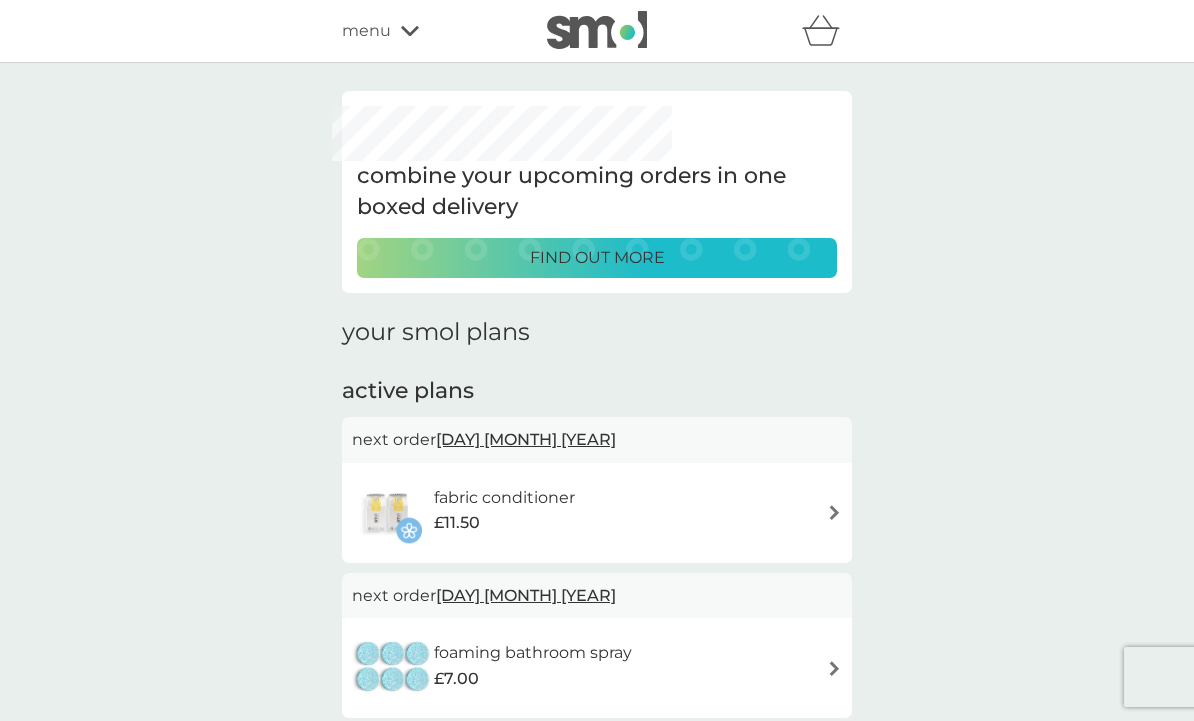 click on "£11.50" at bounding box center (504, 523) 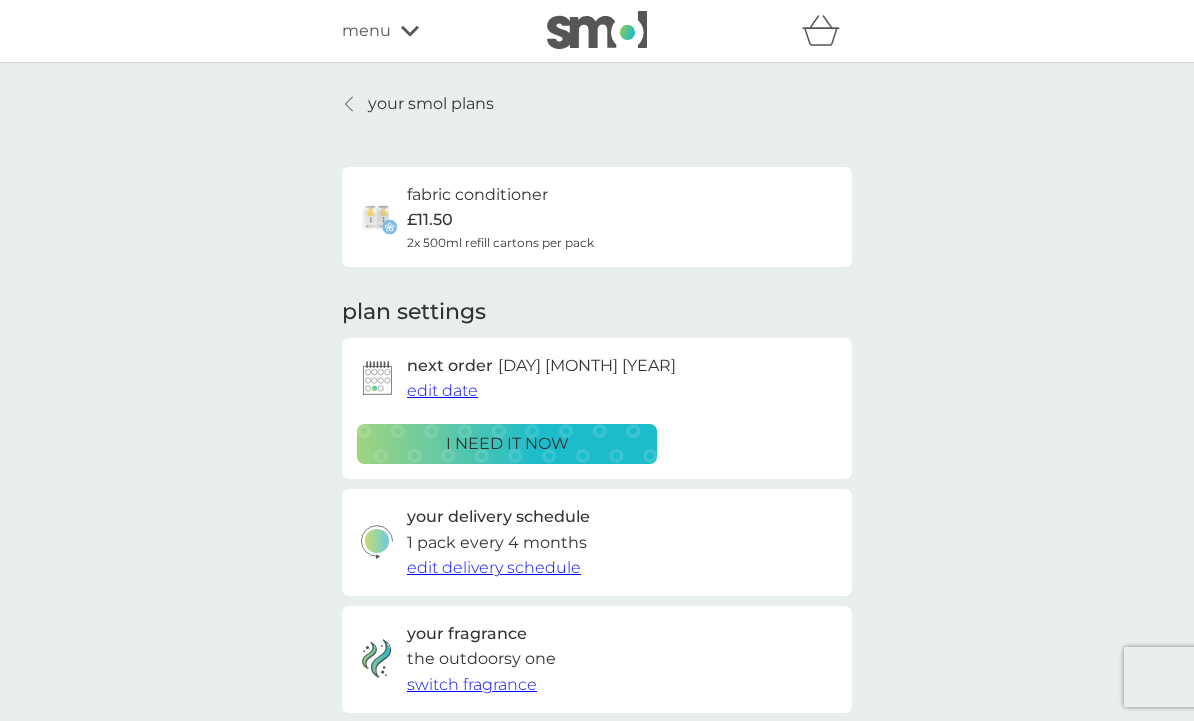 click on "edit date" at bounding box center [442, 390] 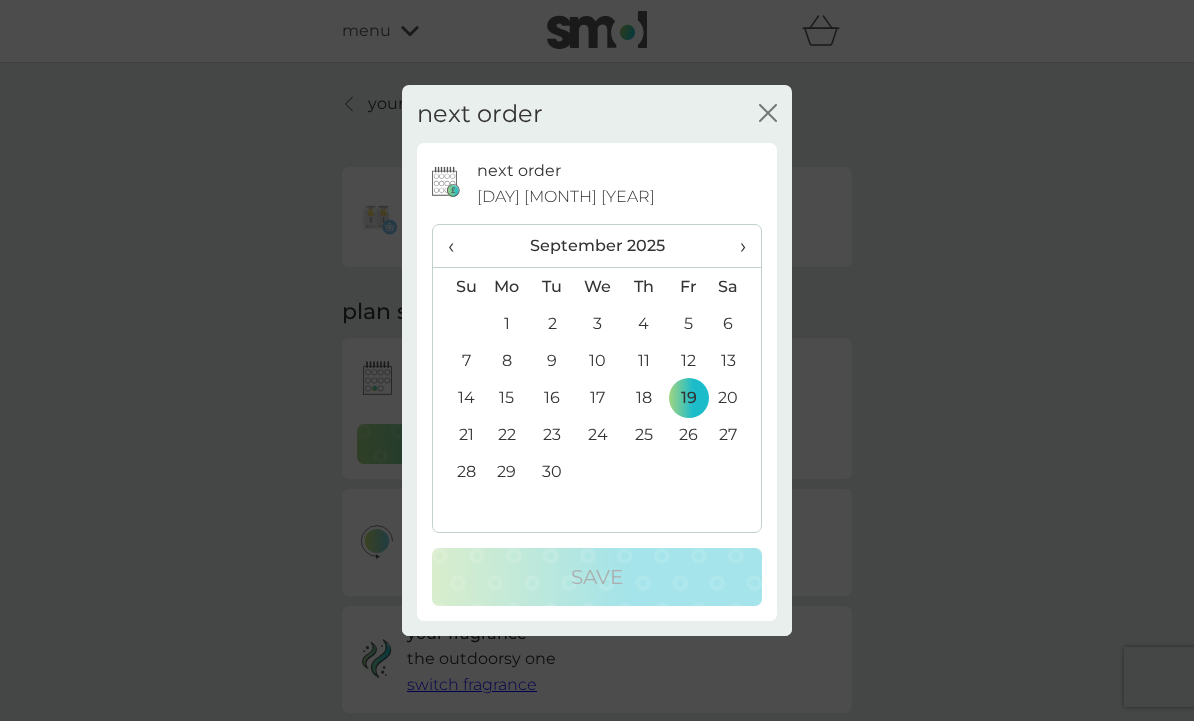 click on "›" at bounding box center [736, 246] 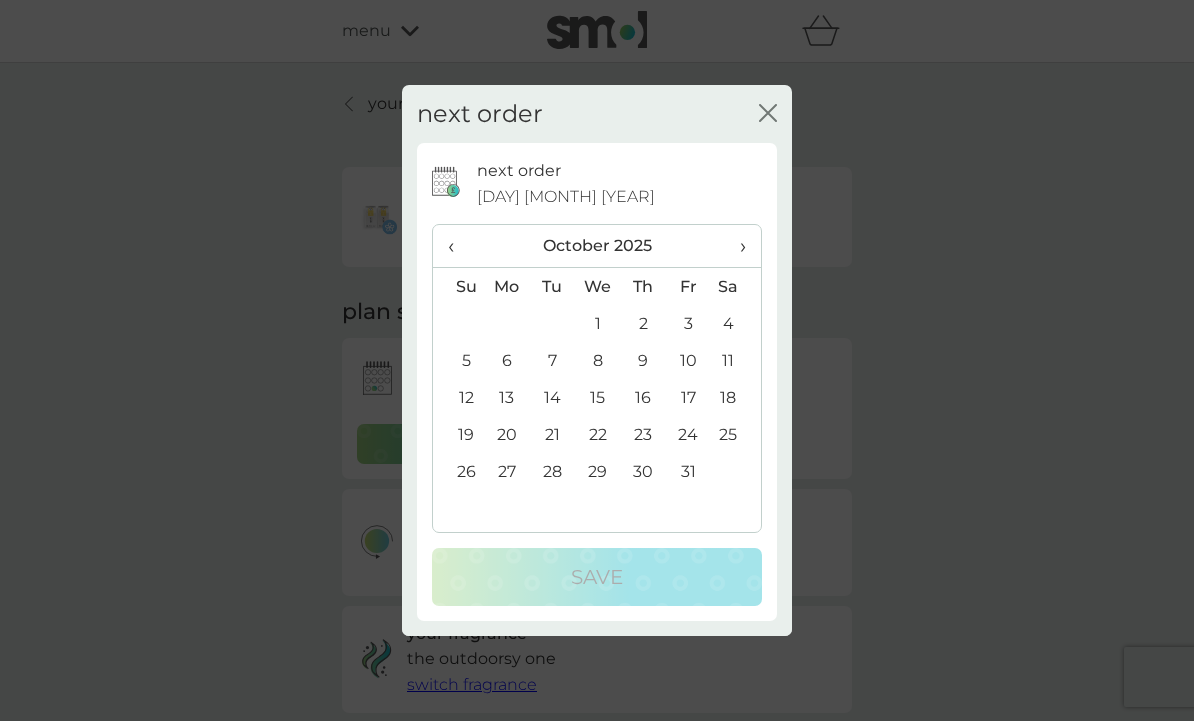 click on "3" at bounding box center (688, 323) 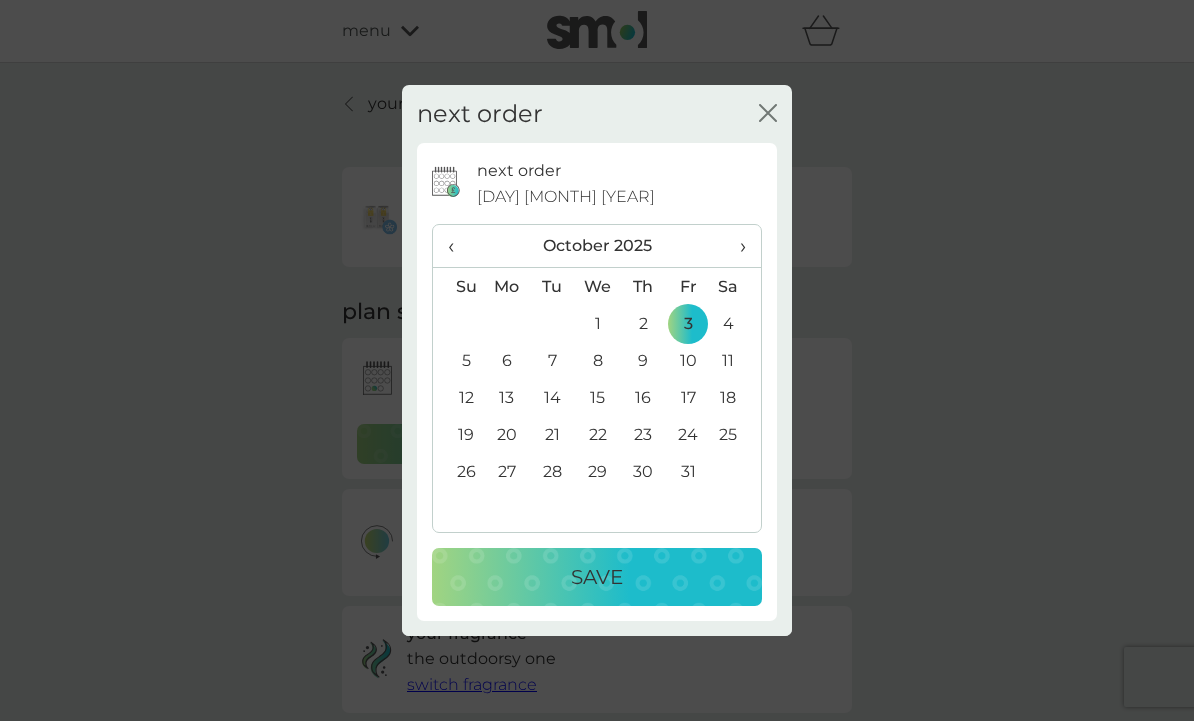 click on "Save" at bounding box center [597, 577] 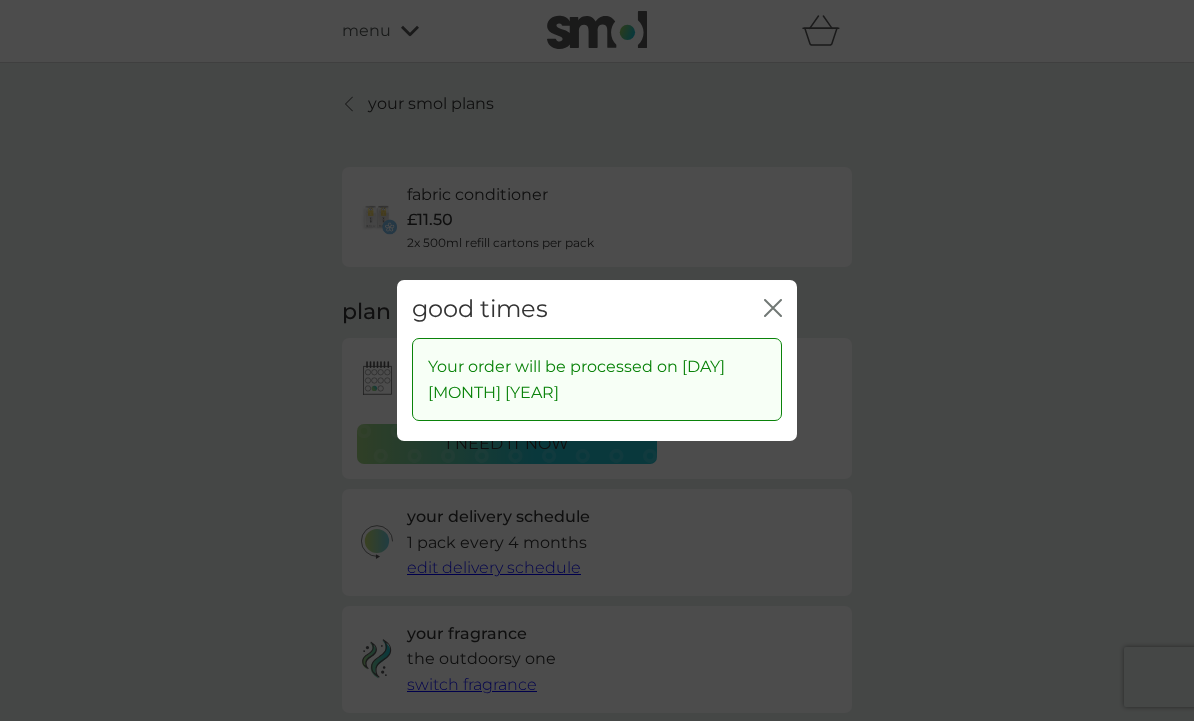 click on "close" at bounding box center (773, 309) 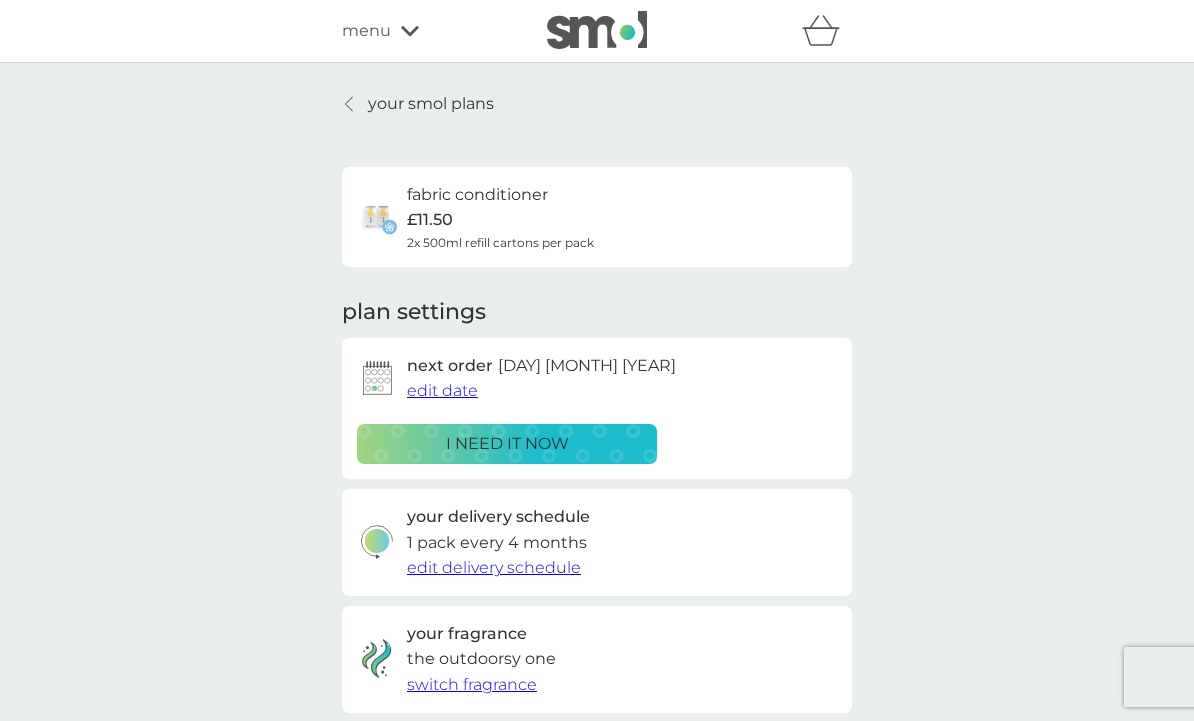 click on "your smol plans" at bounding box center (431, 104) 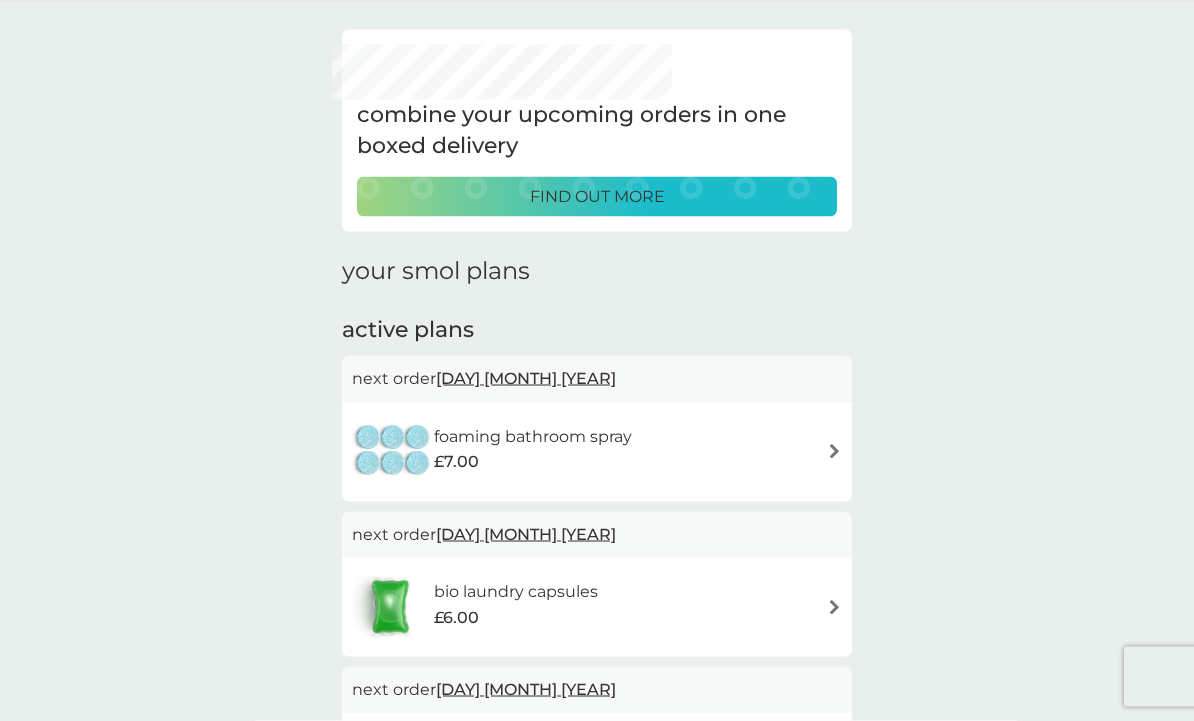 scroll, scrollTop: 60, scrollLeft: 0, axis: vertical 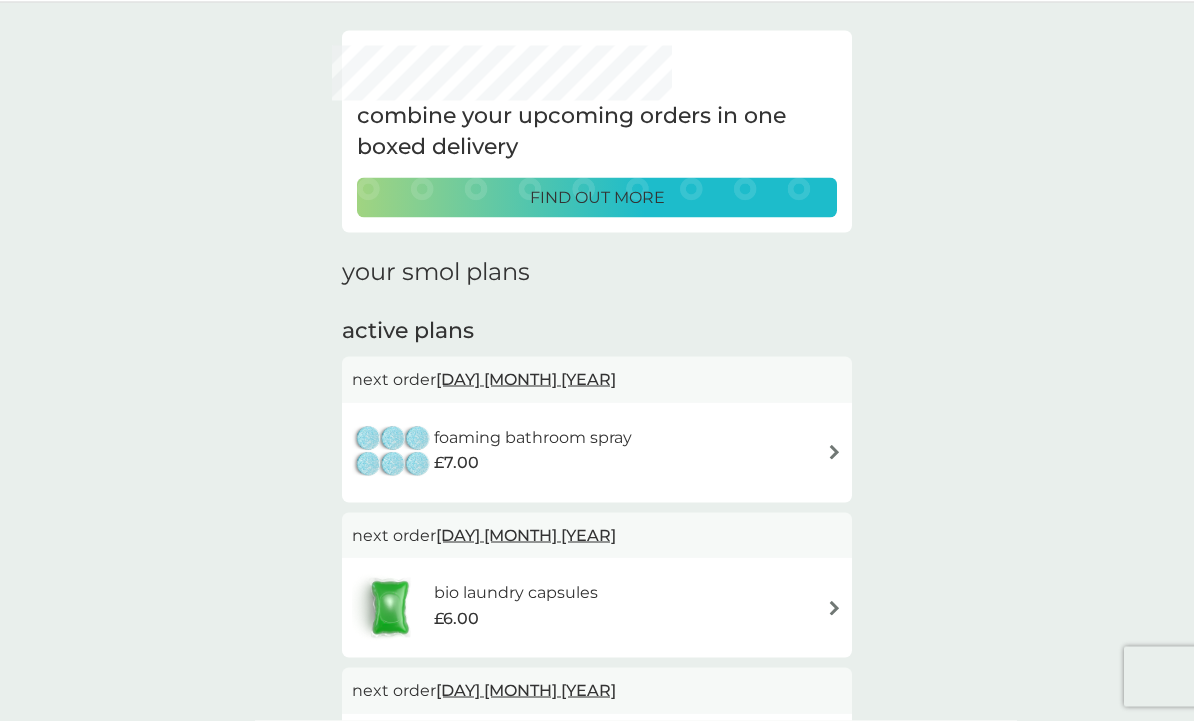 click on "foaming bathroom spray" at bounding box center [533, 438] 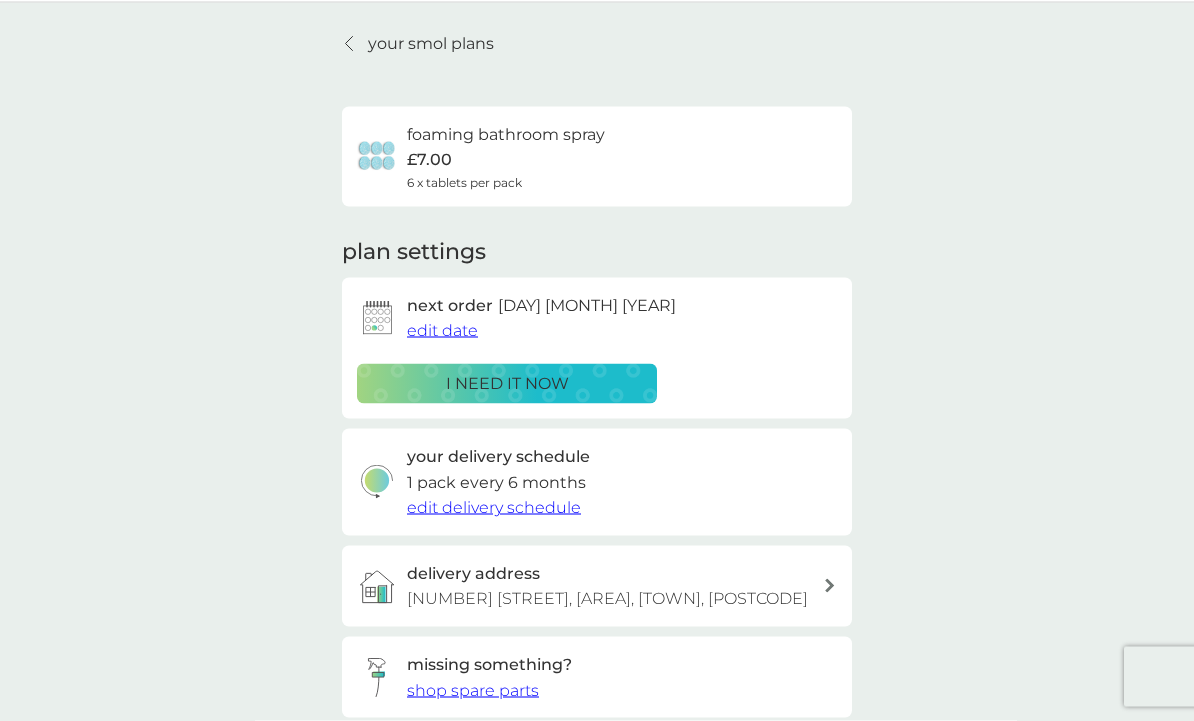 scroll, scrollTop: 0, scrollLeft: 0, axis: both 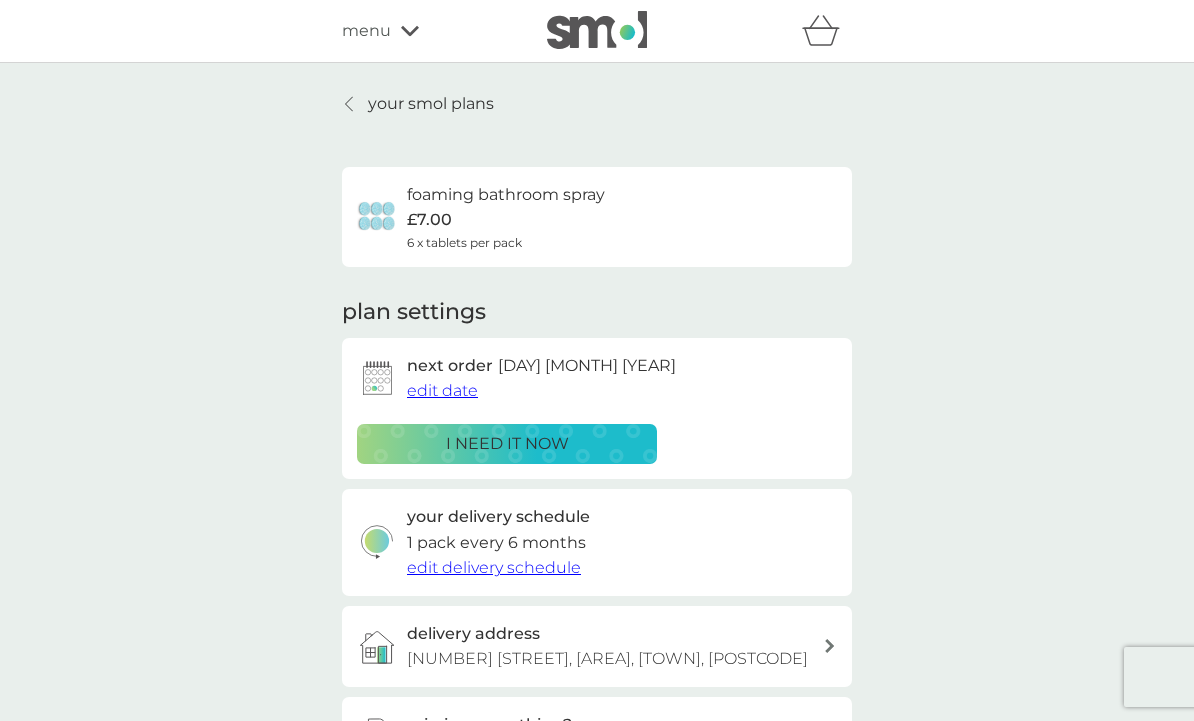 click on "edit date" at bounding box center [442, 391] 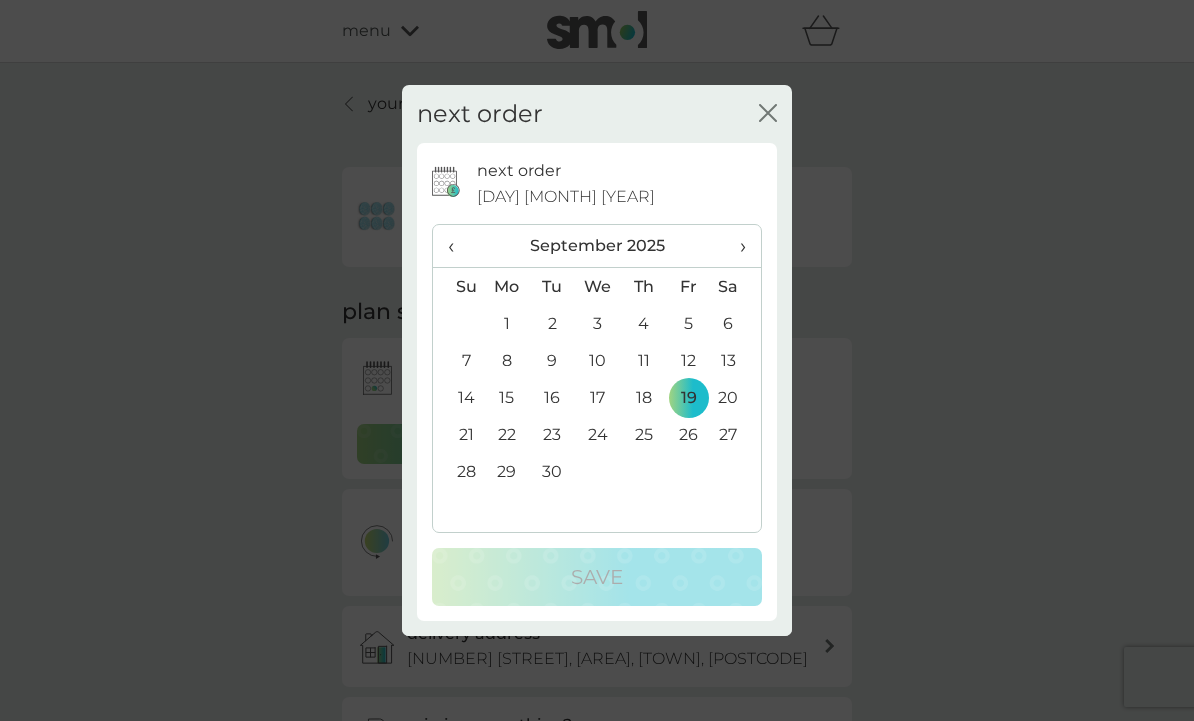 click on "›" at bounding box center [736, 246] 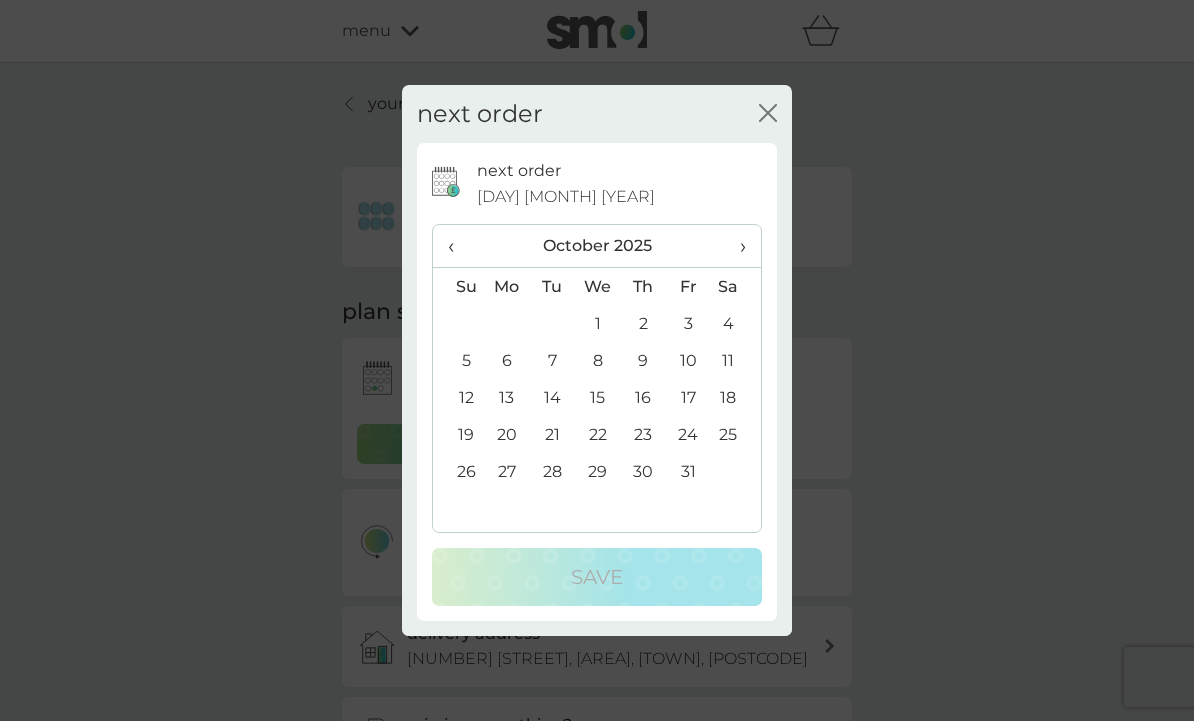 click on "›" at bounding box center (736, 246) 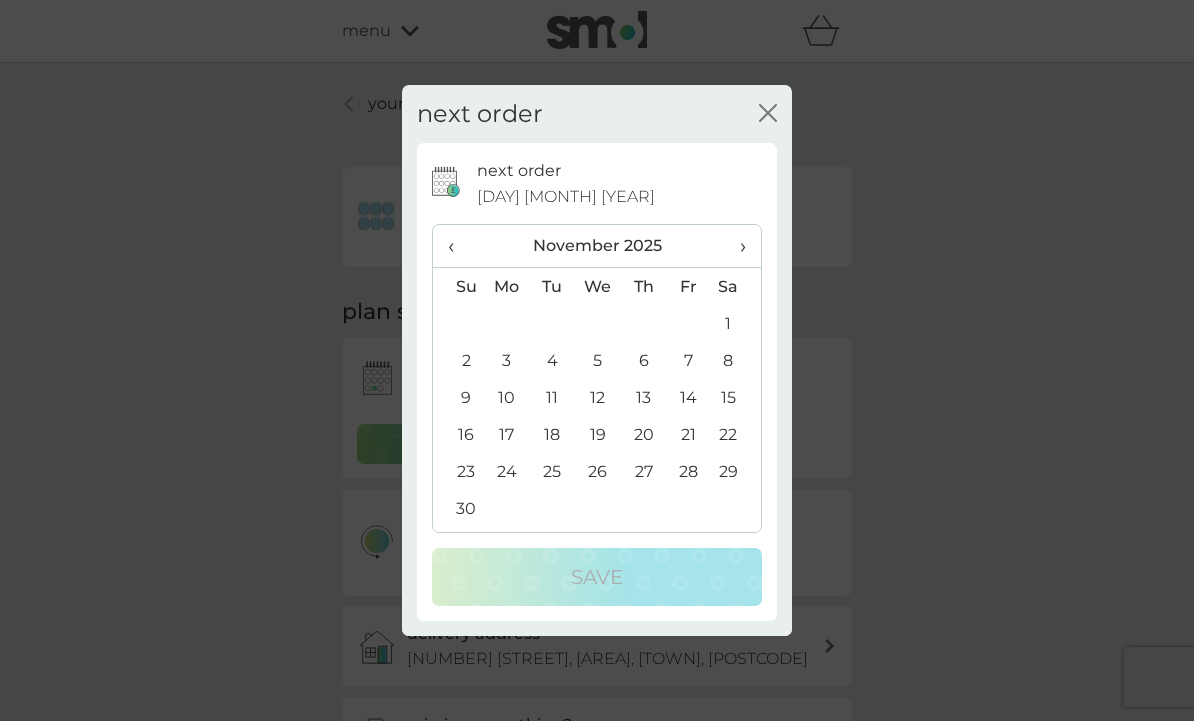 click on "›" at bounding box center (736, 246) 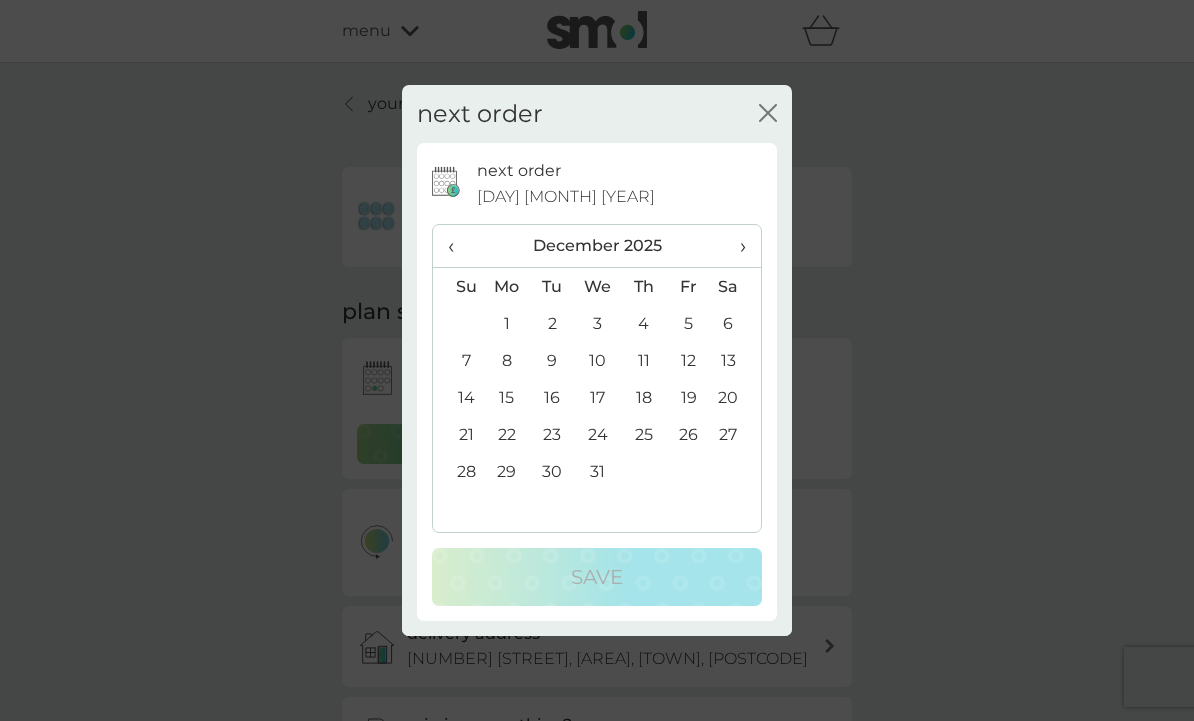 click on "›" at bounding box center (736, 246) 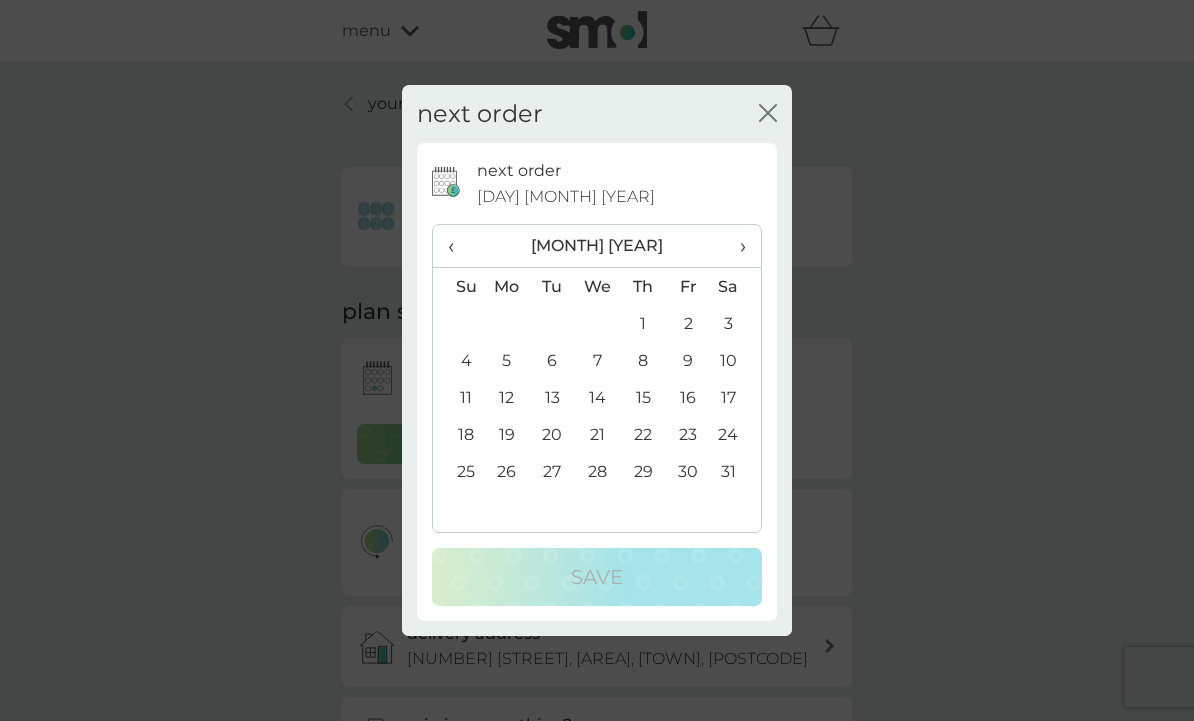 click on "›" at bounding box center (736, 246) 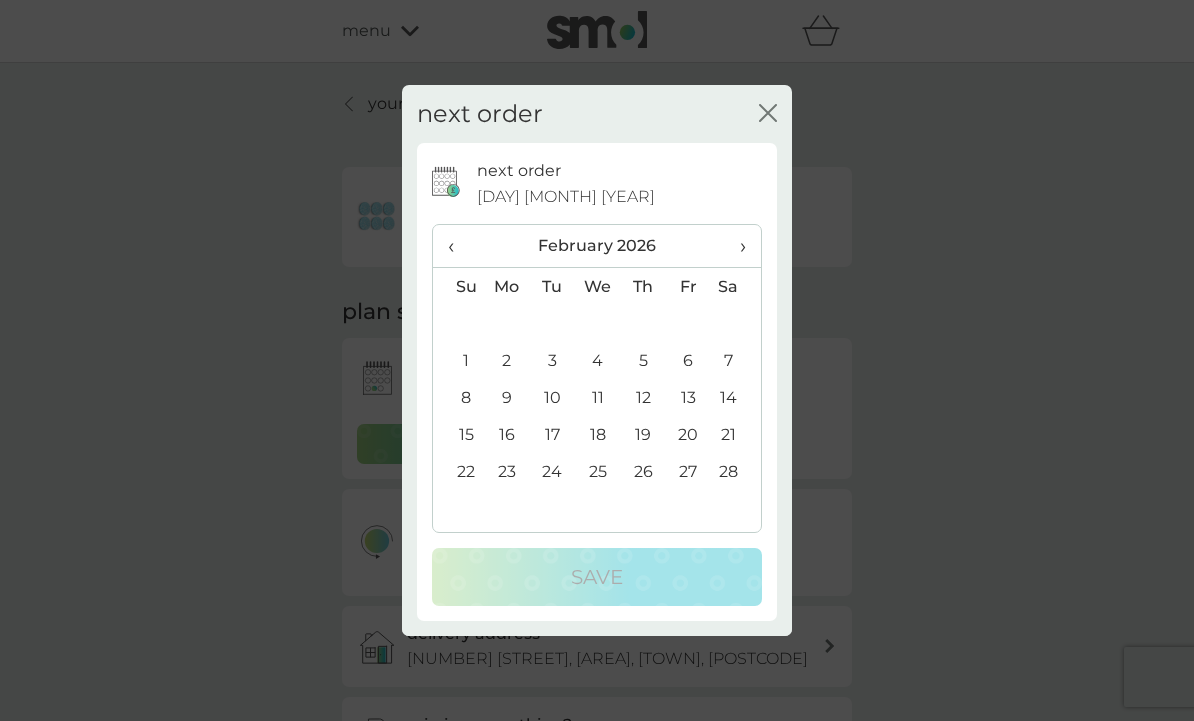 click on "6" at bounding box center (688, 360) 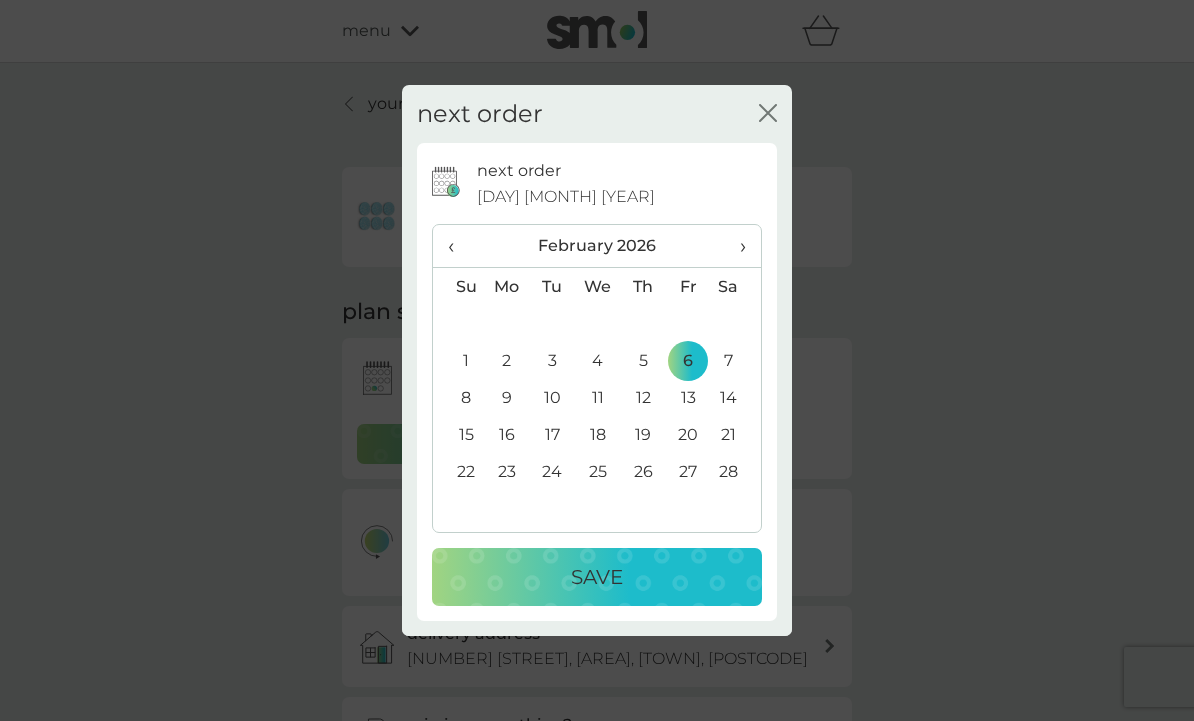click on "Save" at bounding box center [597, 577] 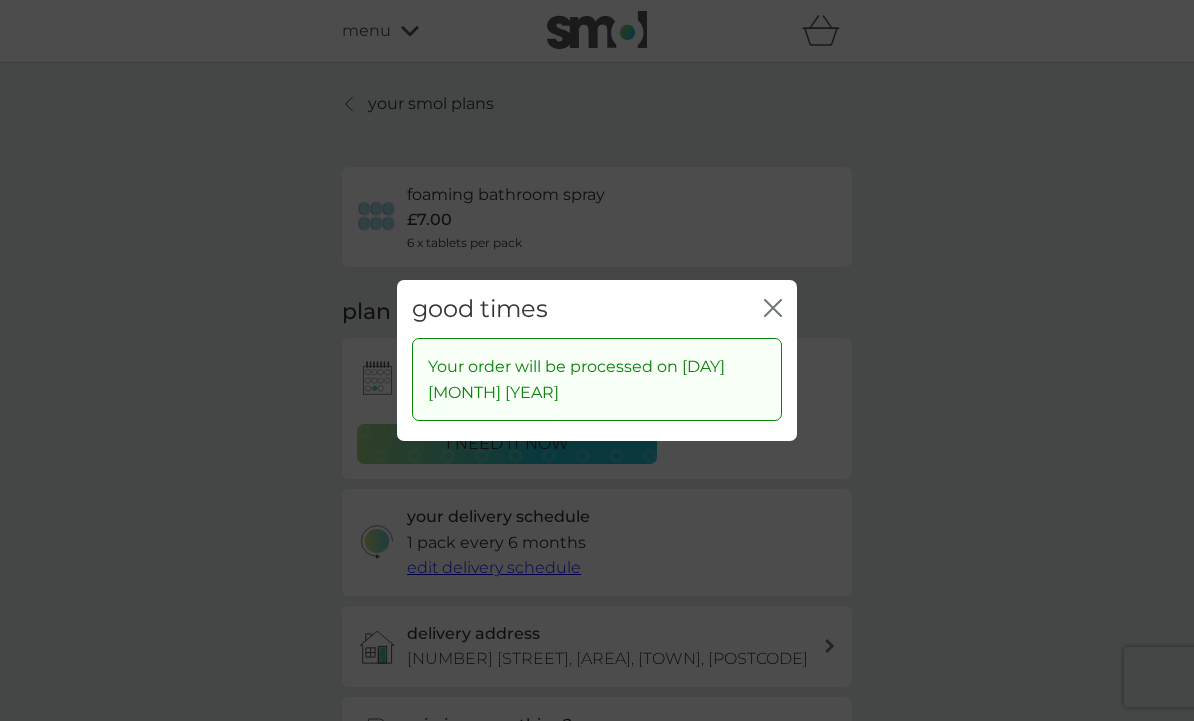 click on "close" 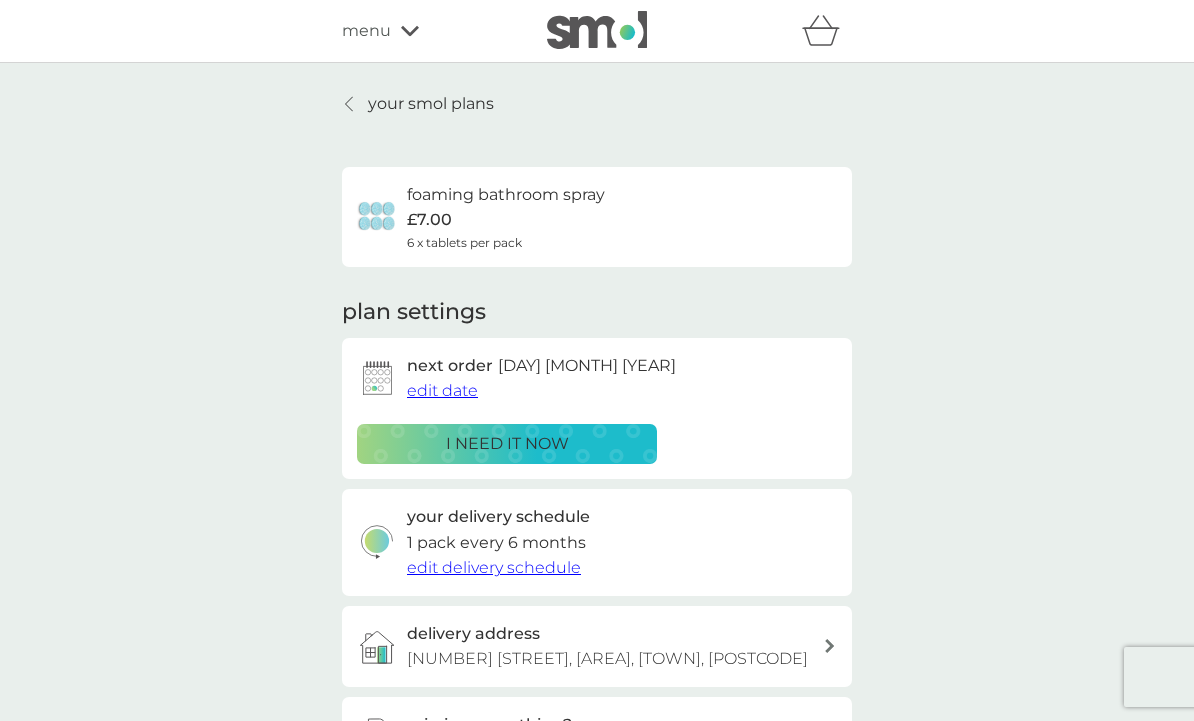 click on "your smol plans" at bounding box center [431, 104] 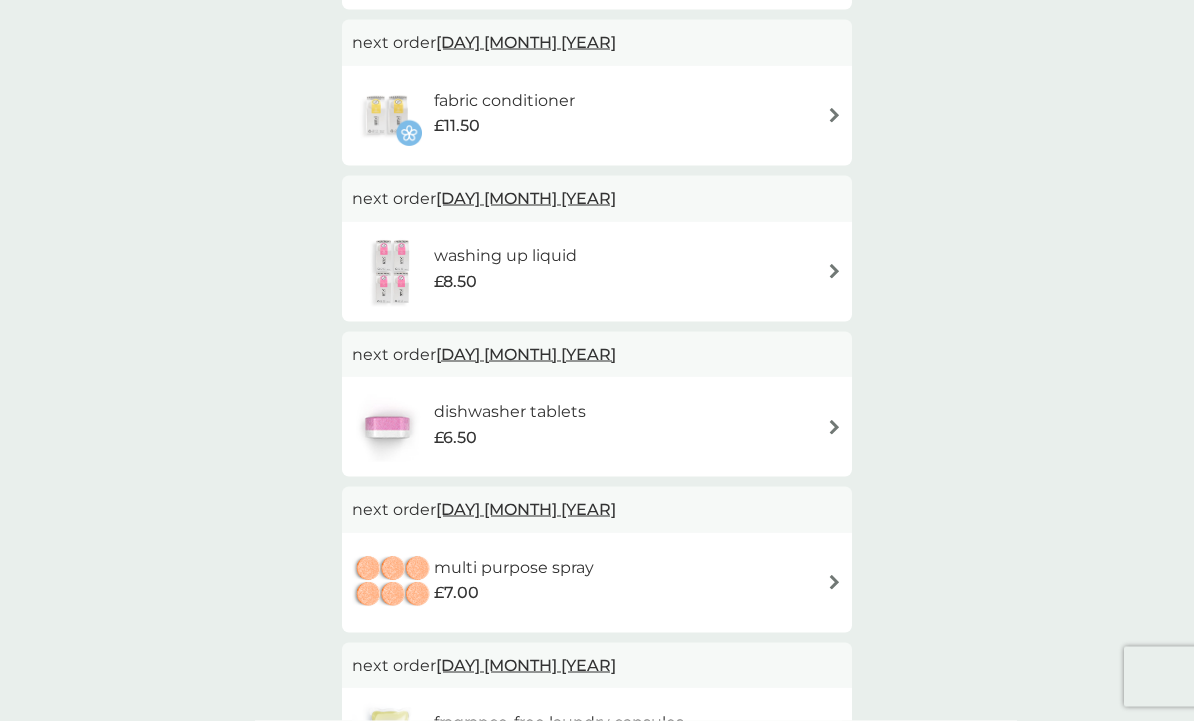 scroll, scrollTop: 709, scrollLeft: 0, axis: vertical 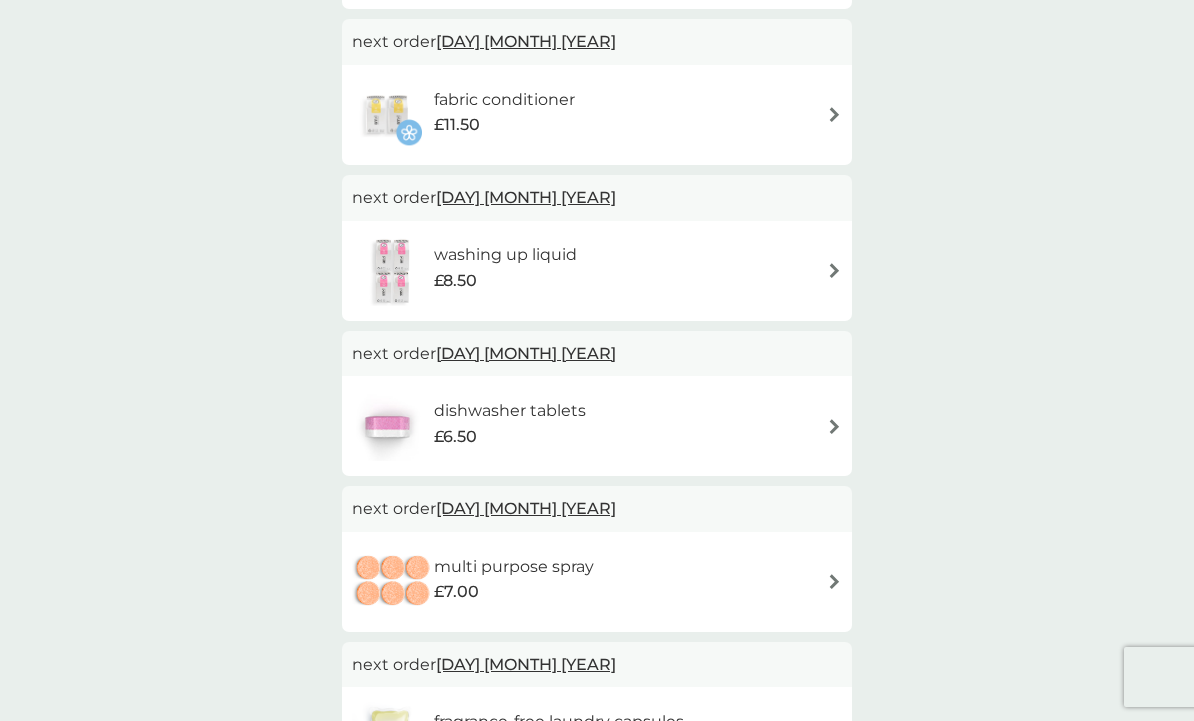 click on "dishwasher tablets" at bounding box center [510, 411] 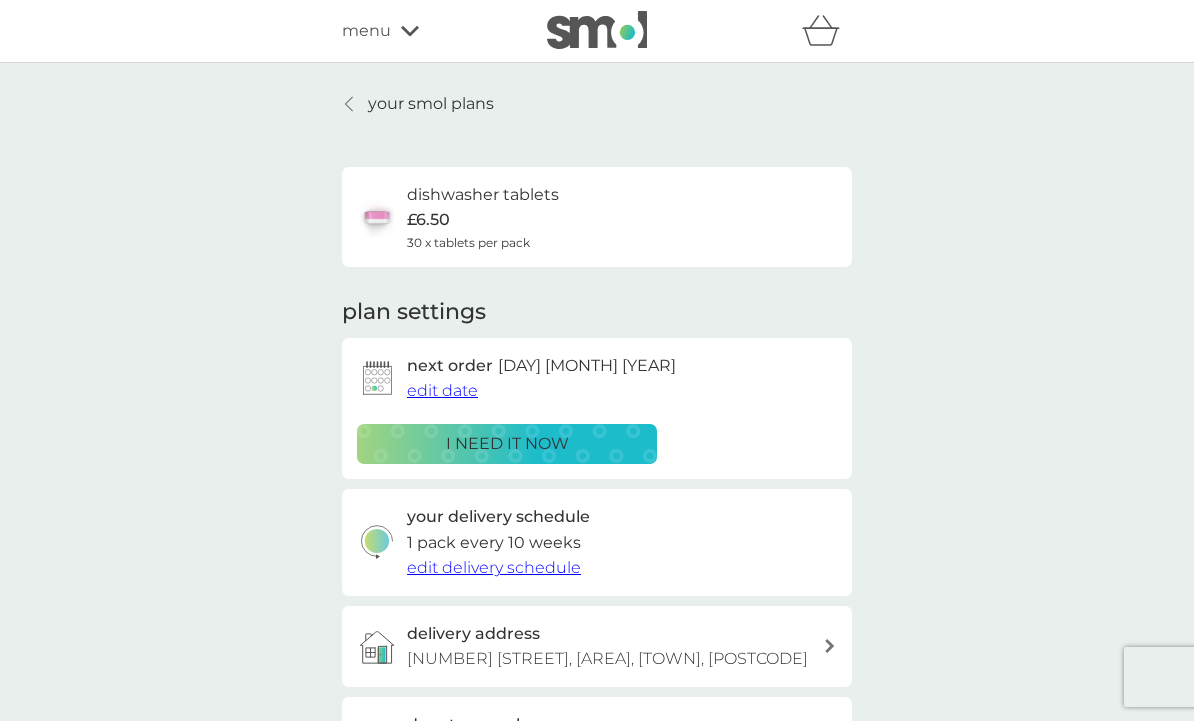 click on "edit date" at bounding box center (442, 390) 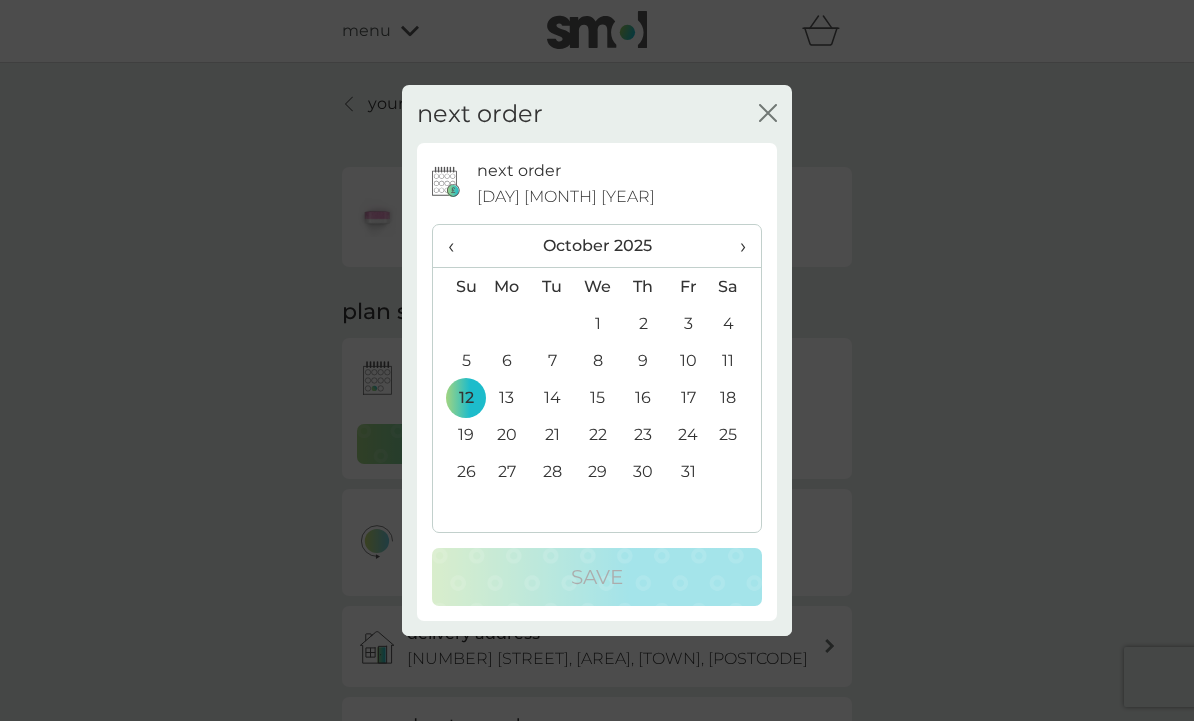 click on "›" at bounding box center (736, 246) 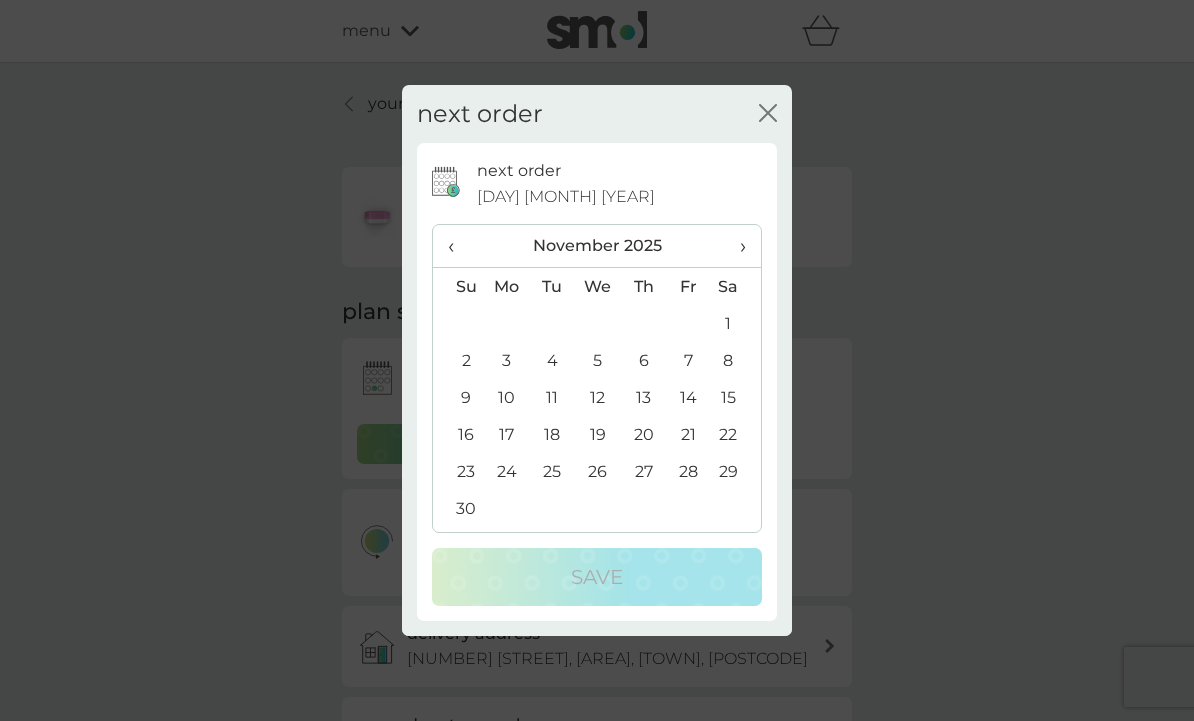 click on "7" at bounding box center (688, 360) 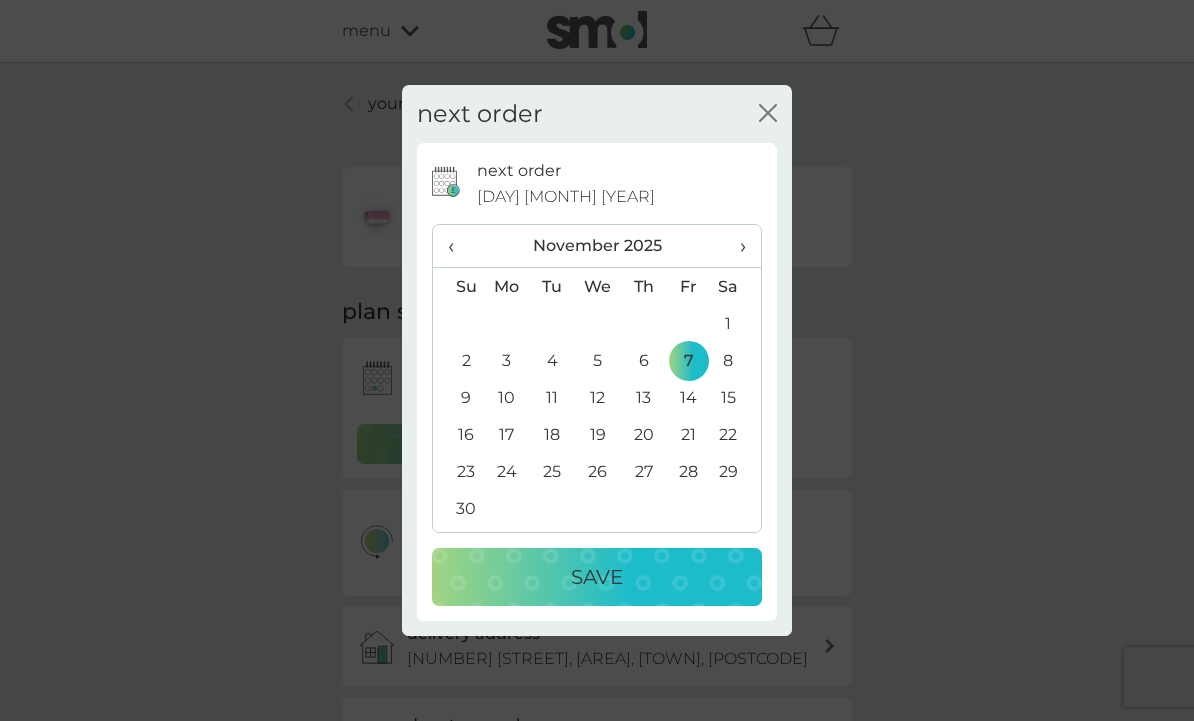 click on "Save" at bounding box center (597, 577) 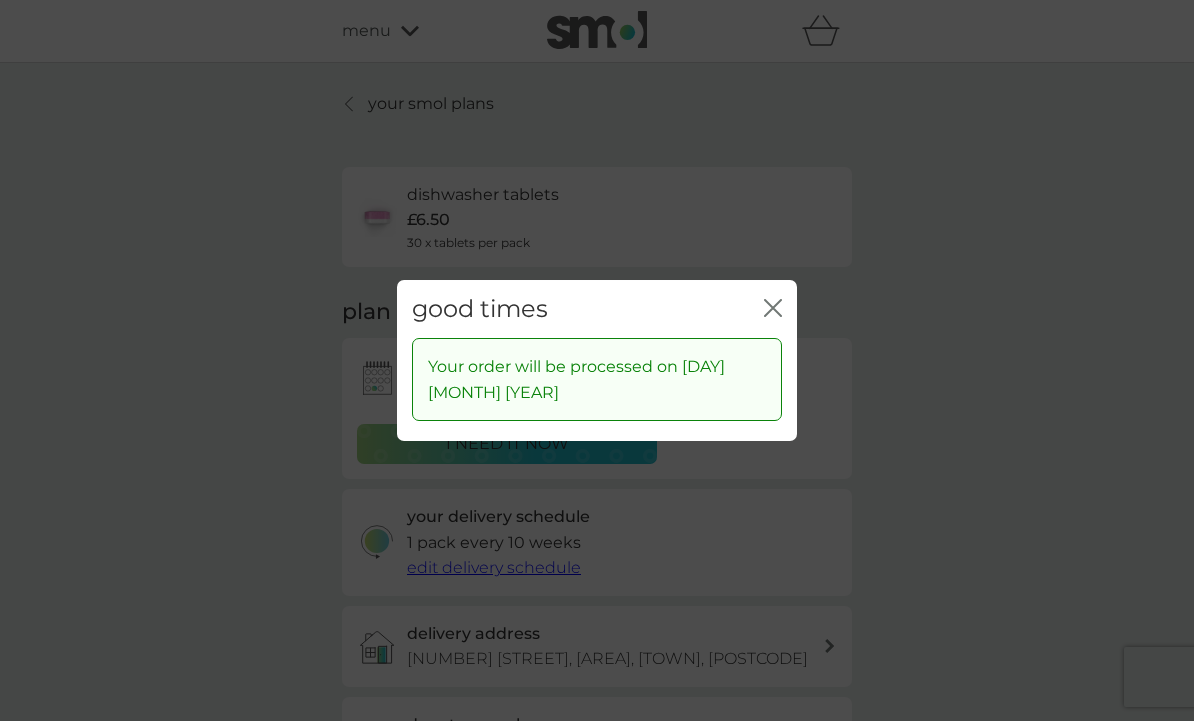 click on "close" 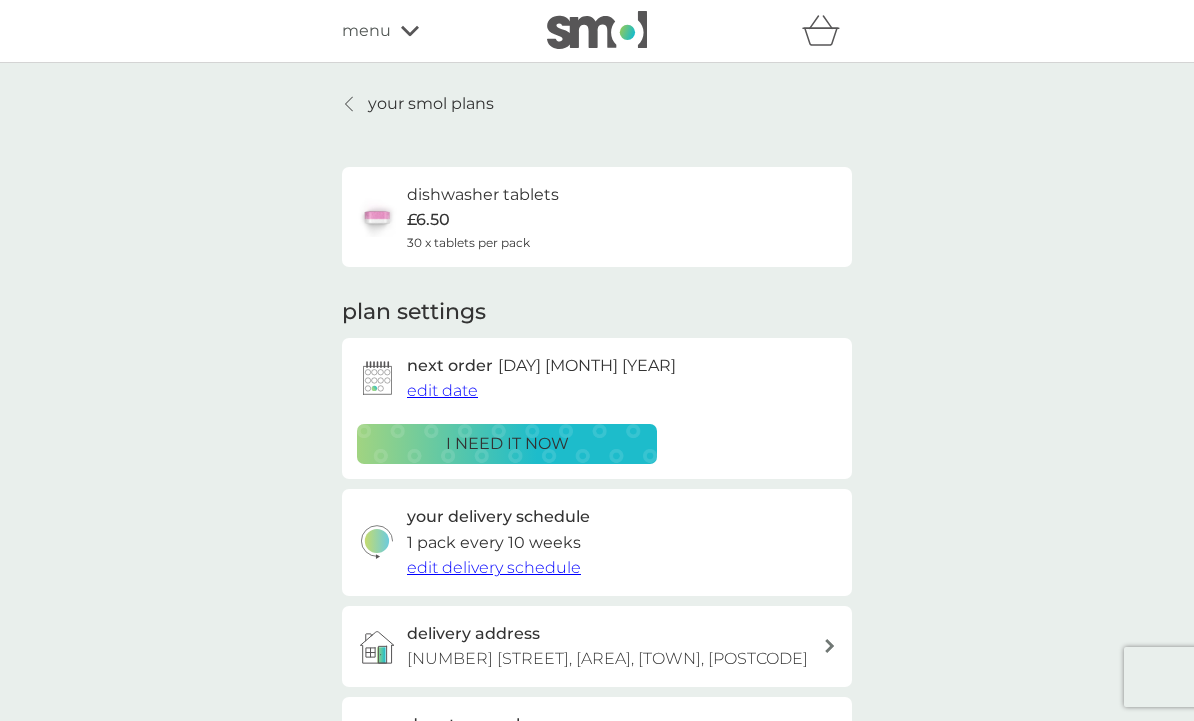 click on "your smol plans" at bounding box center [431, 104] 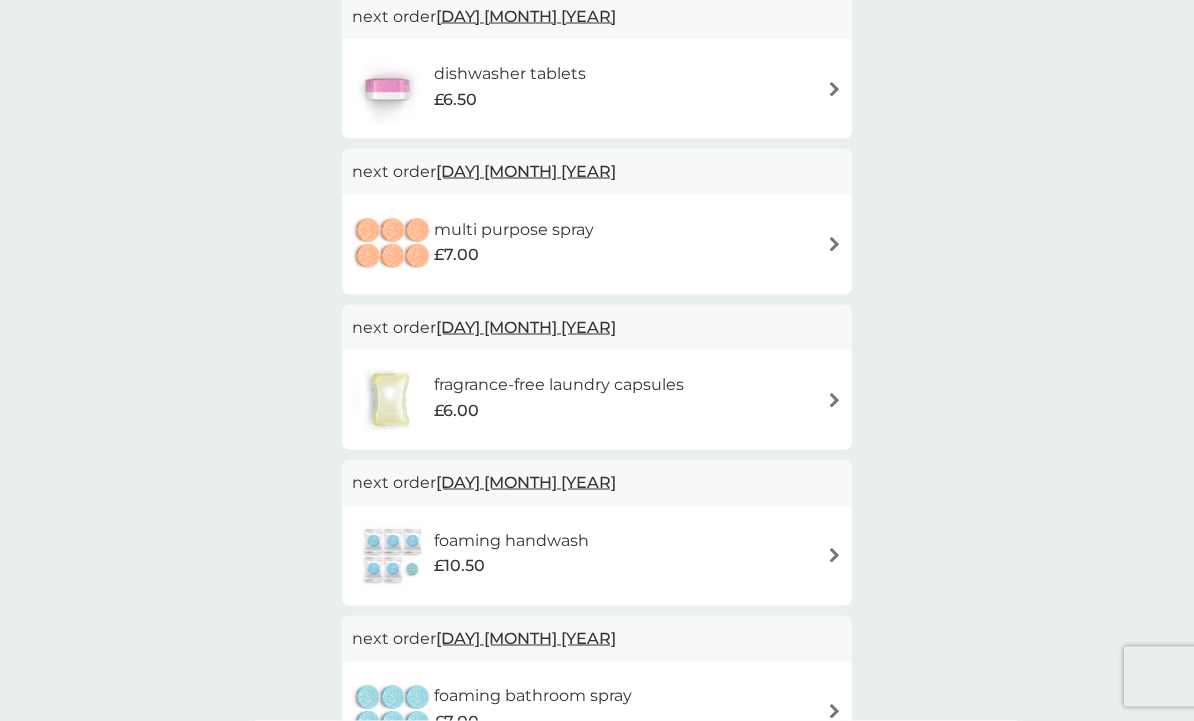scroll, scrollTop: 1047, scrollLeft: 0, axis: vertical 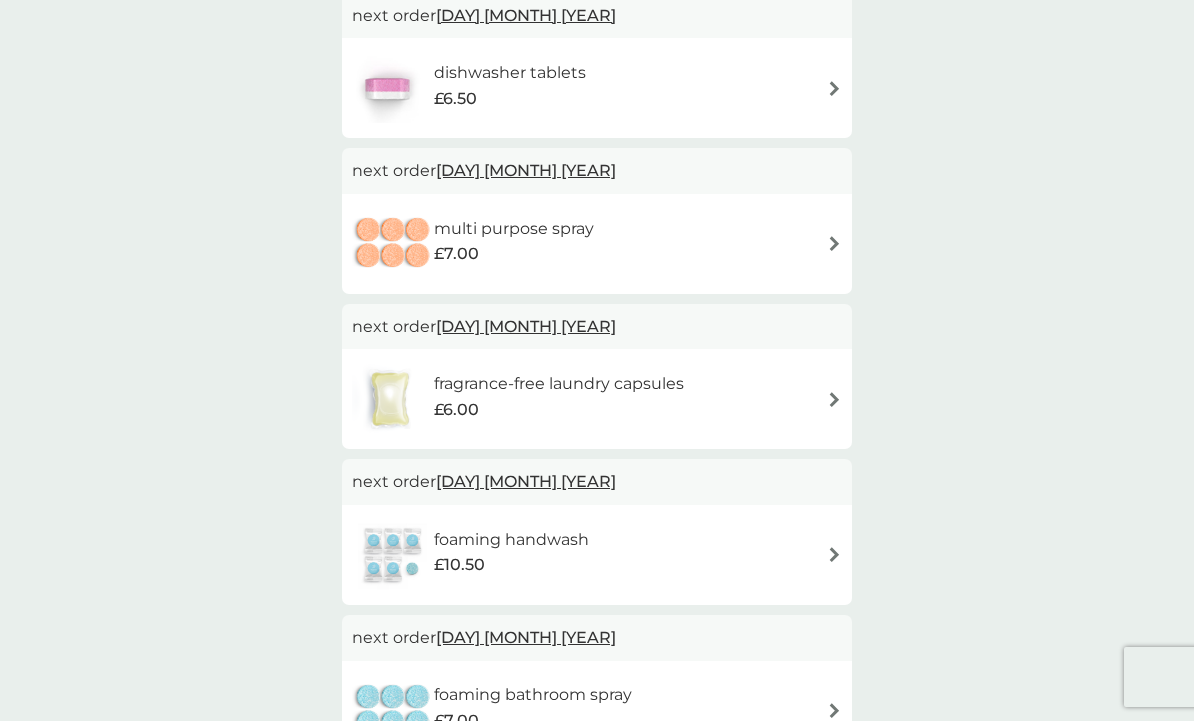 click on "fragrance-free laundry capsules" at bounding box center [559, 384] 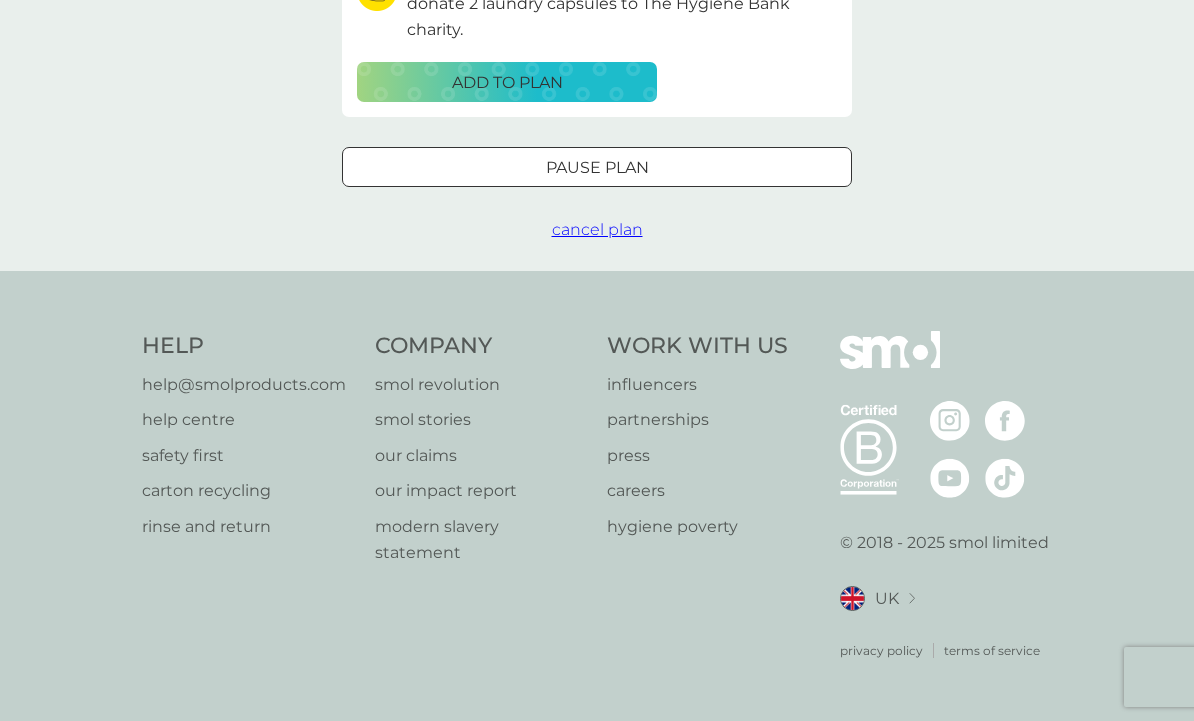 scroll, scrollTop: 0, scrollLeft: 0, axis: both 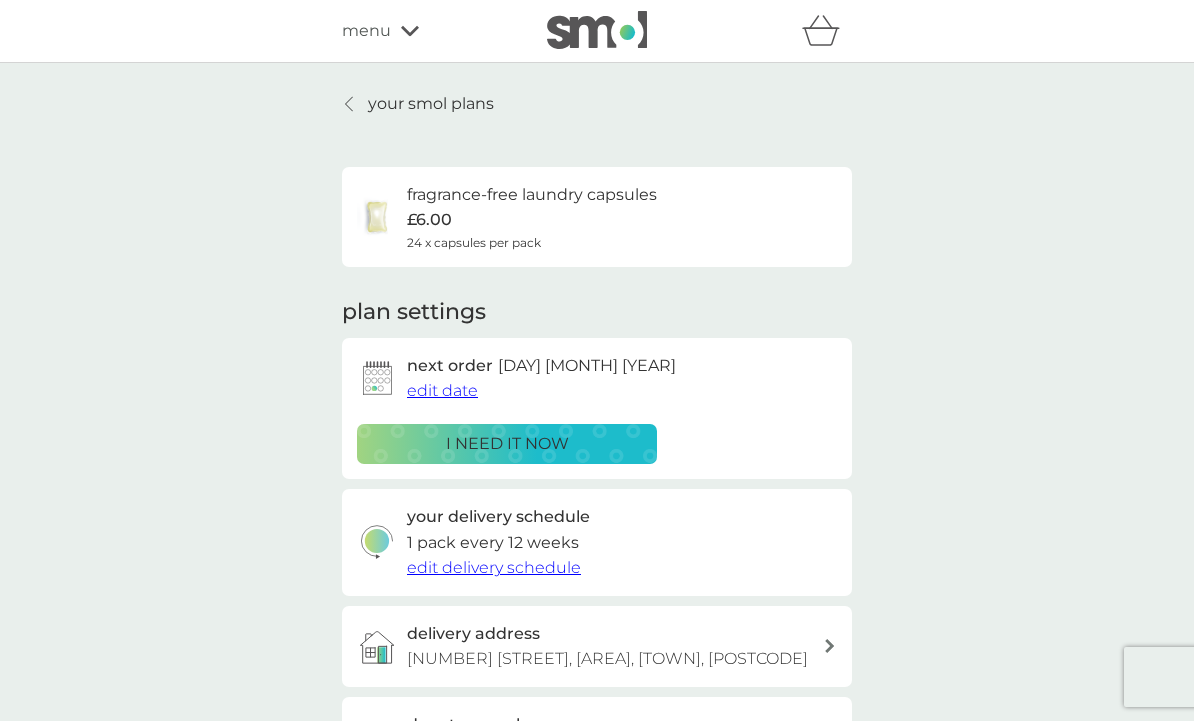 click on "edit date" at bounding box center [442, 390] 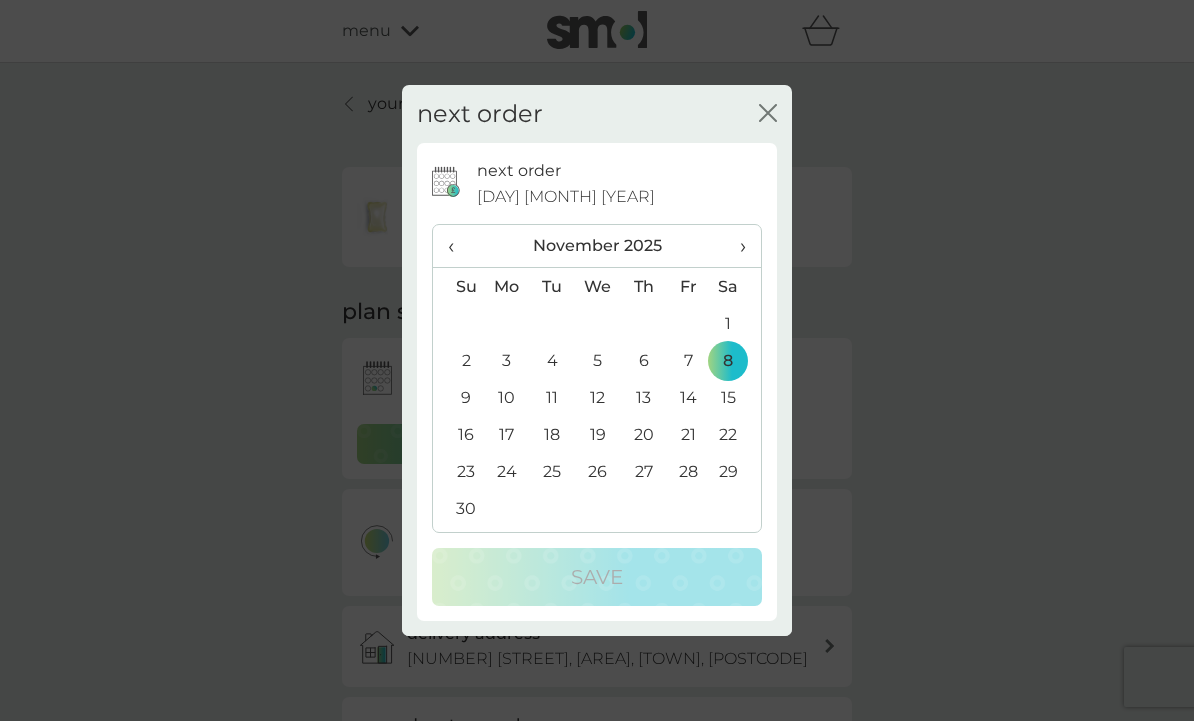 click on "close" 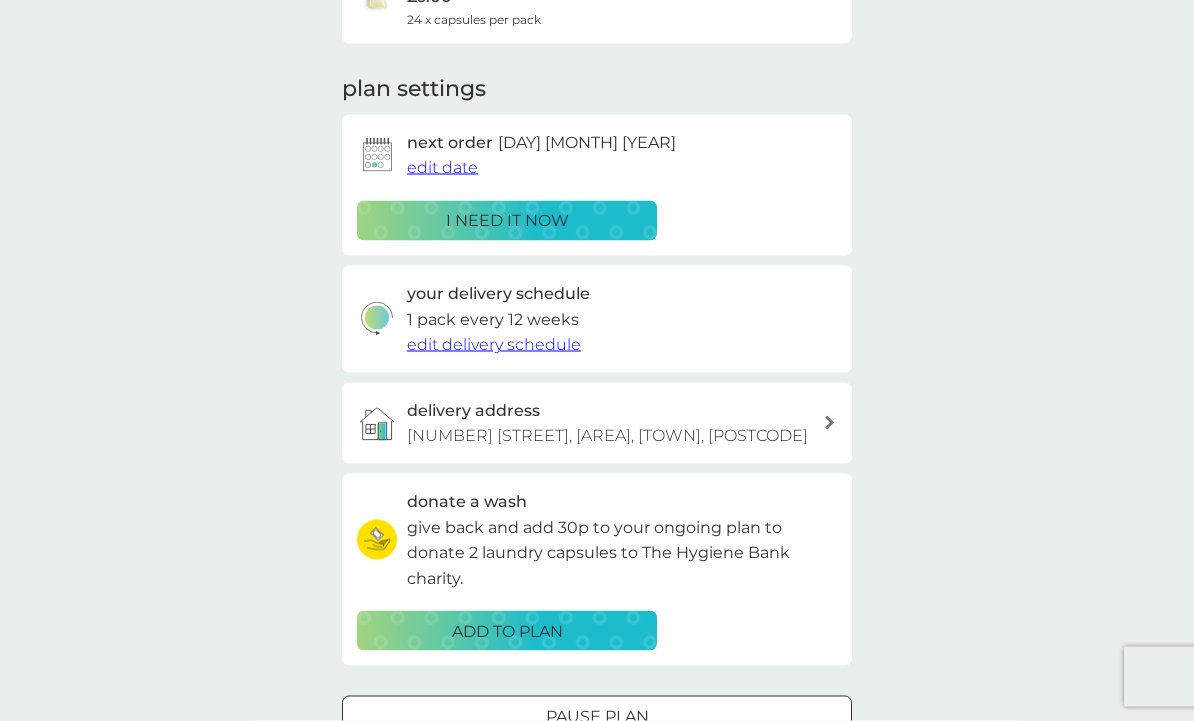 scroll, scrollTop: 225, scrollLeft: 0, axis: vertical 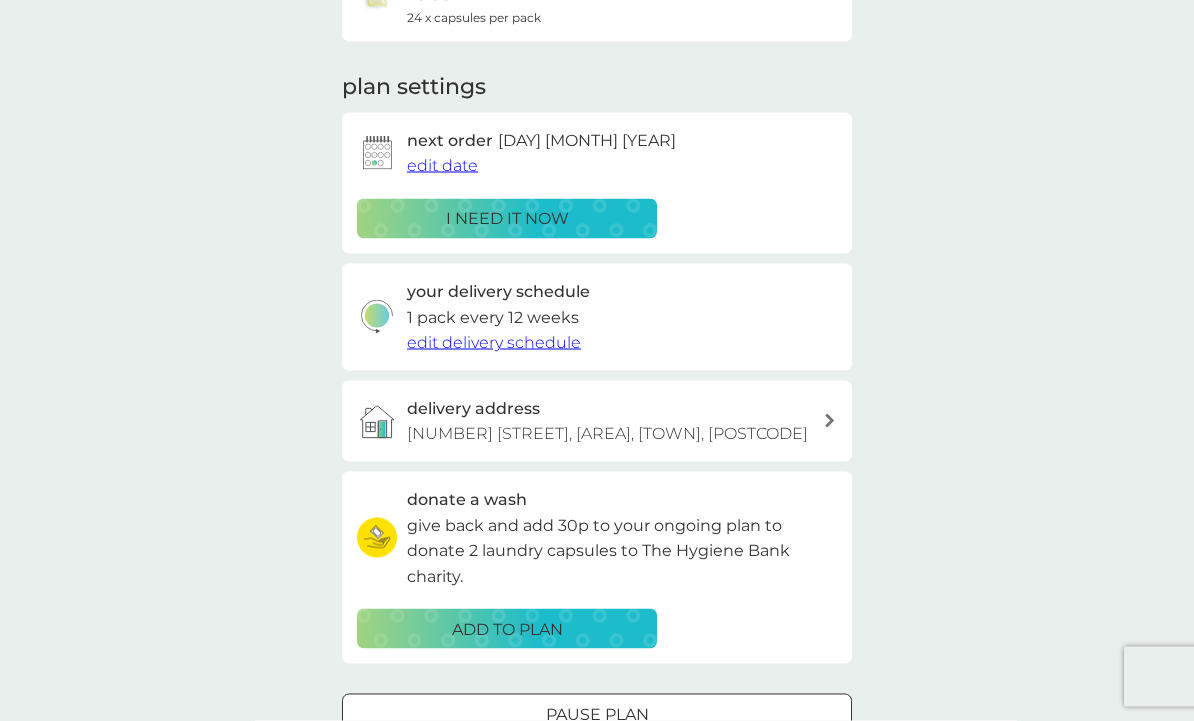 click at bounding box center [597, 715] 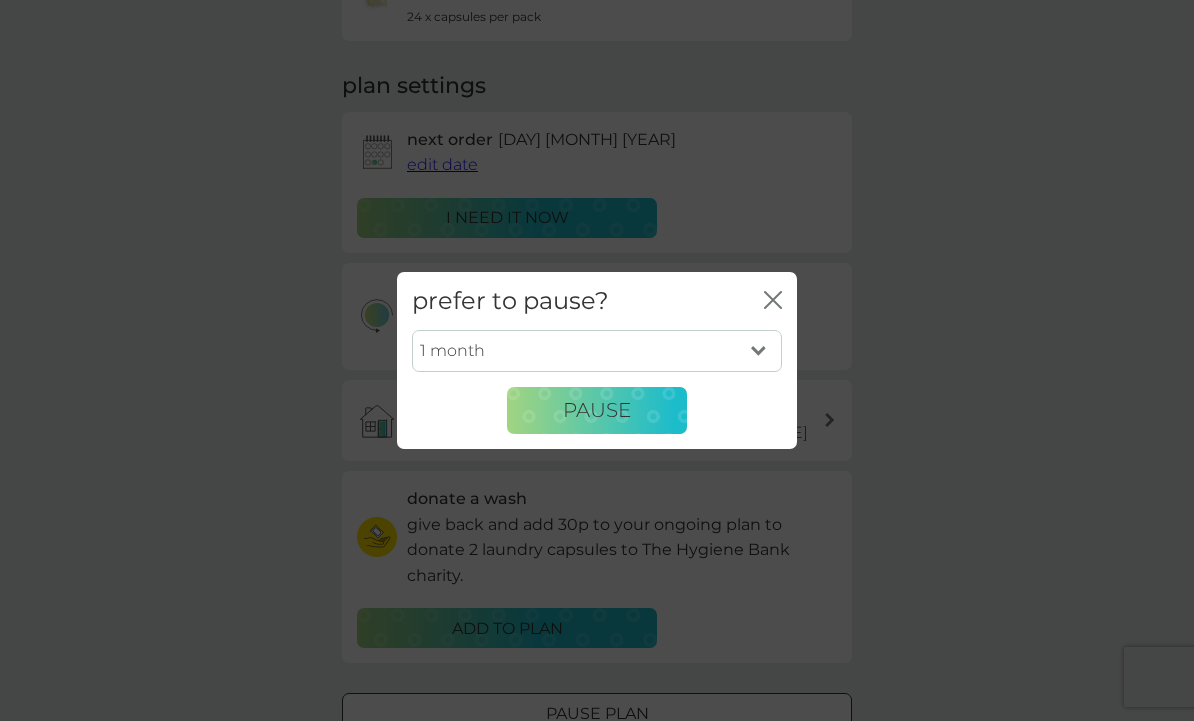 click on "1 month 2 months 3 months 4 months 5 months 6 months" at bounding box center [597, 351] 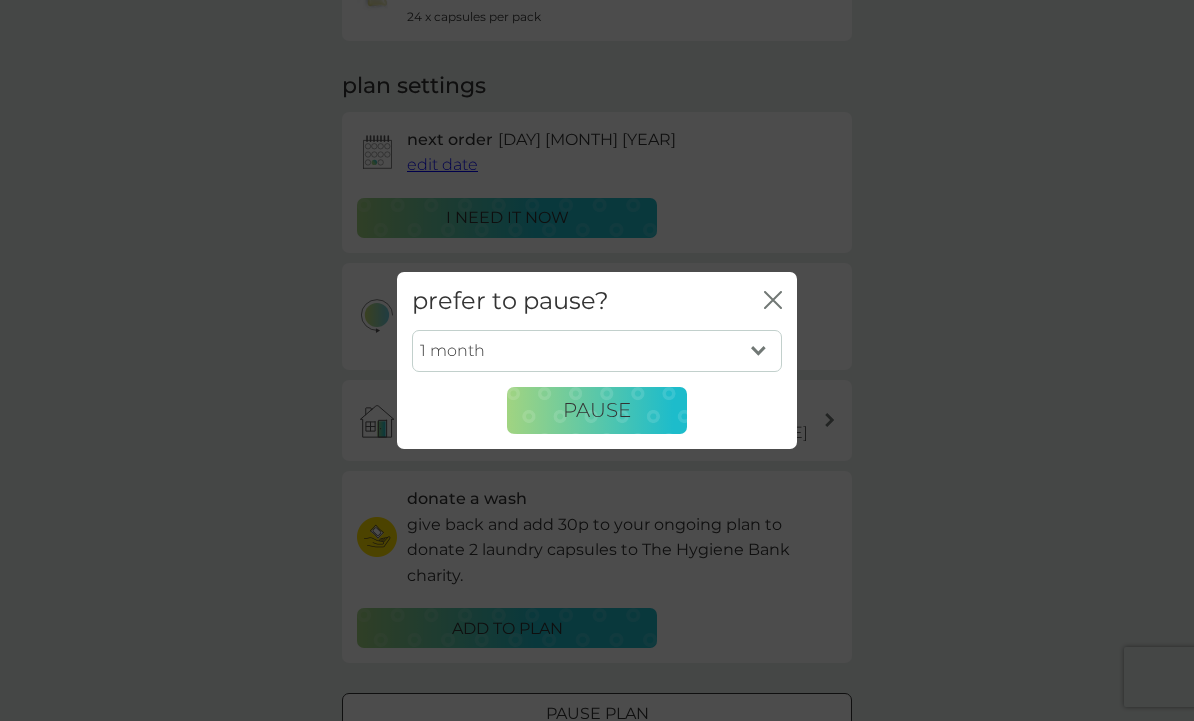 select on "6" 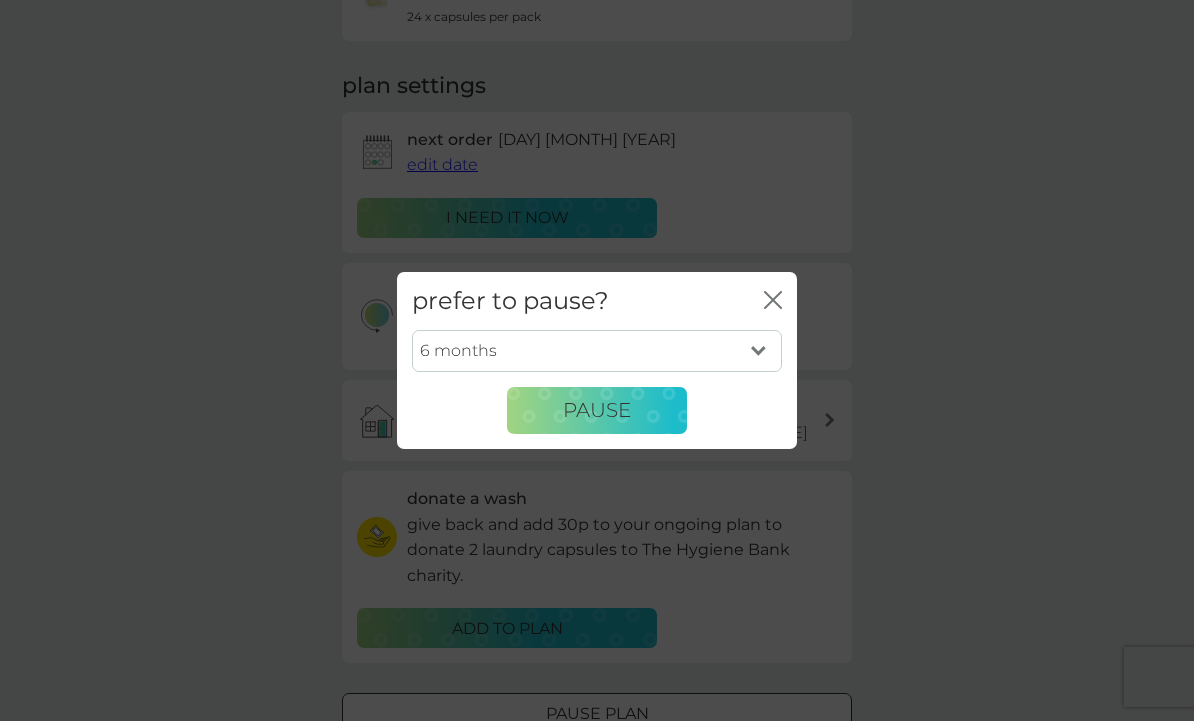 click on "Pause" at bounding box center [597, 410] 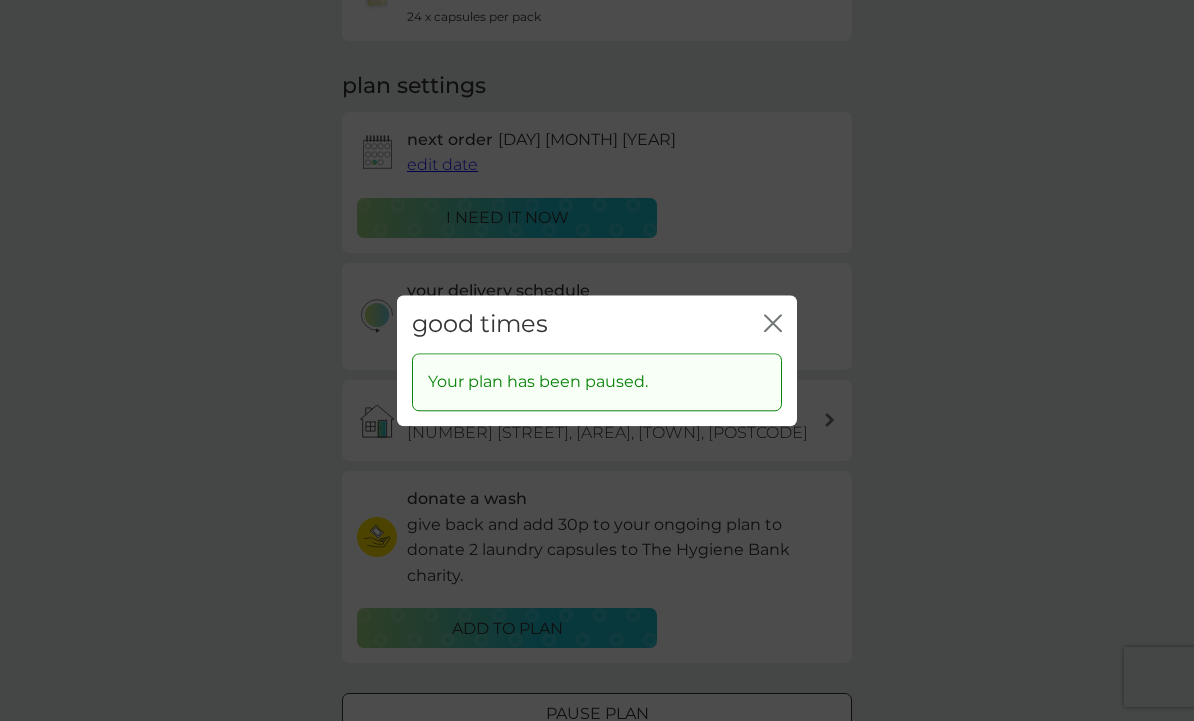 click on "close" 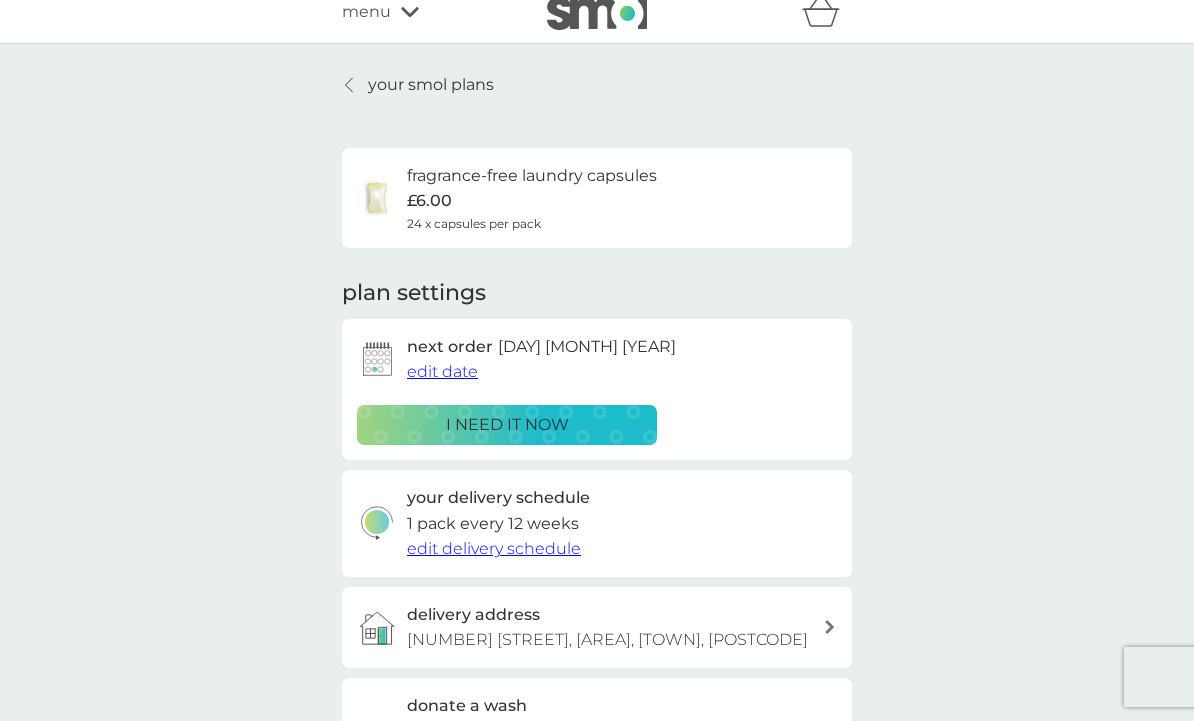 scroll, scrollTop: 0, scrollLeft: 0, axis: both 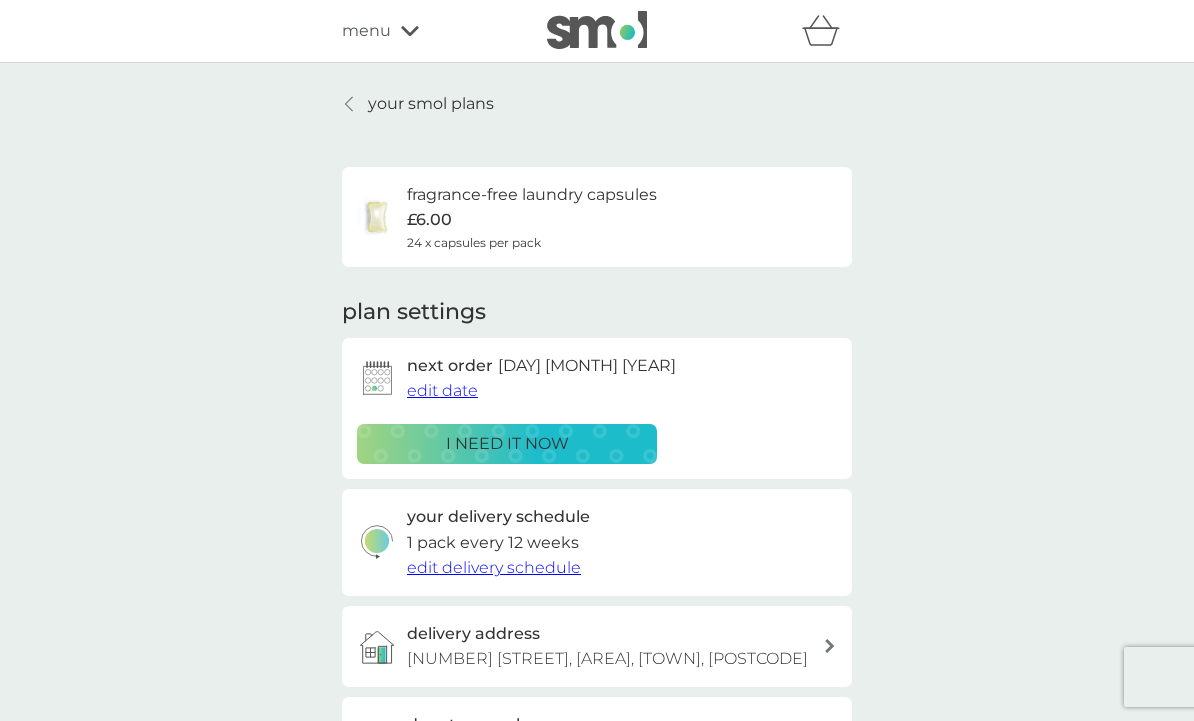 click on "your smol plans" at bounding box center [431, 104] 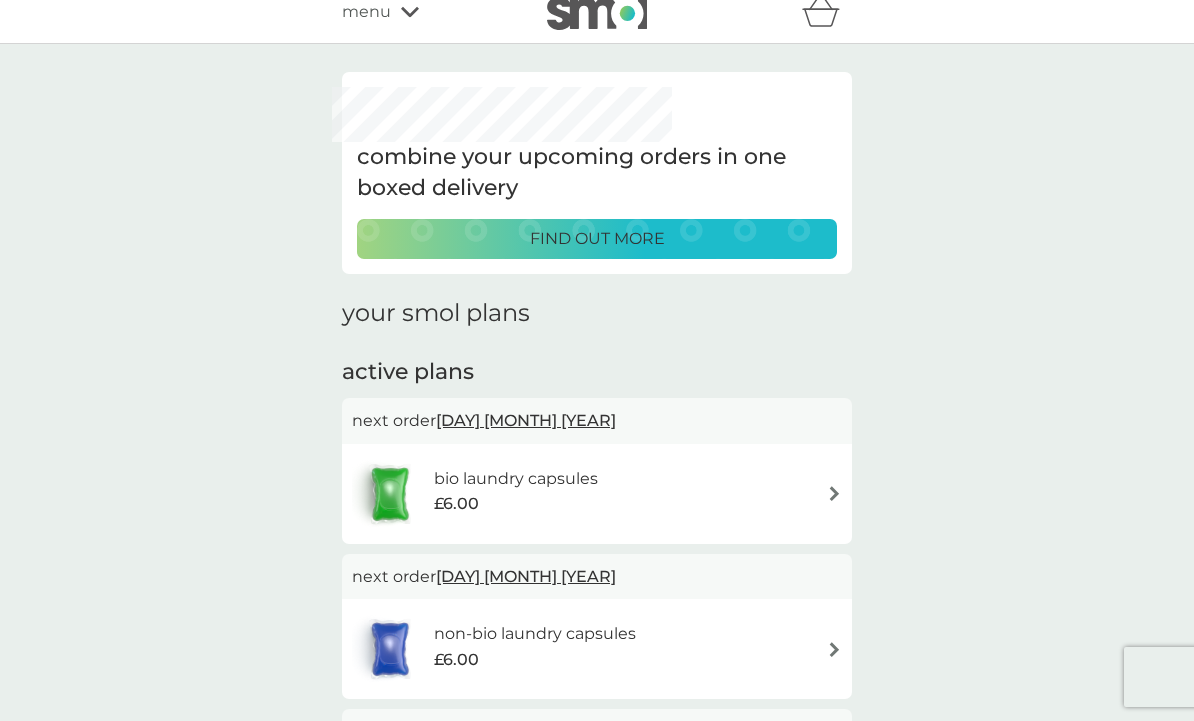 scroll, scrollTop: 0, scrollLeft: 0, axis: both 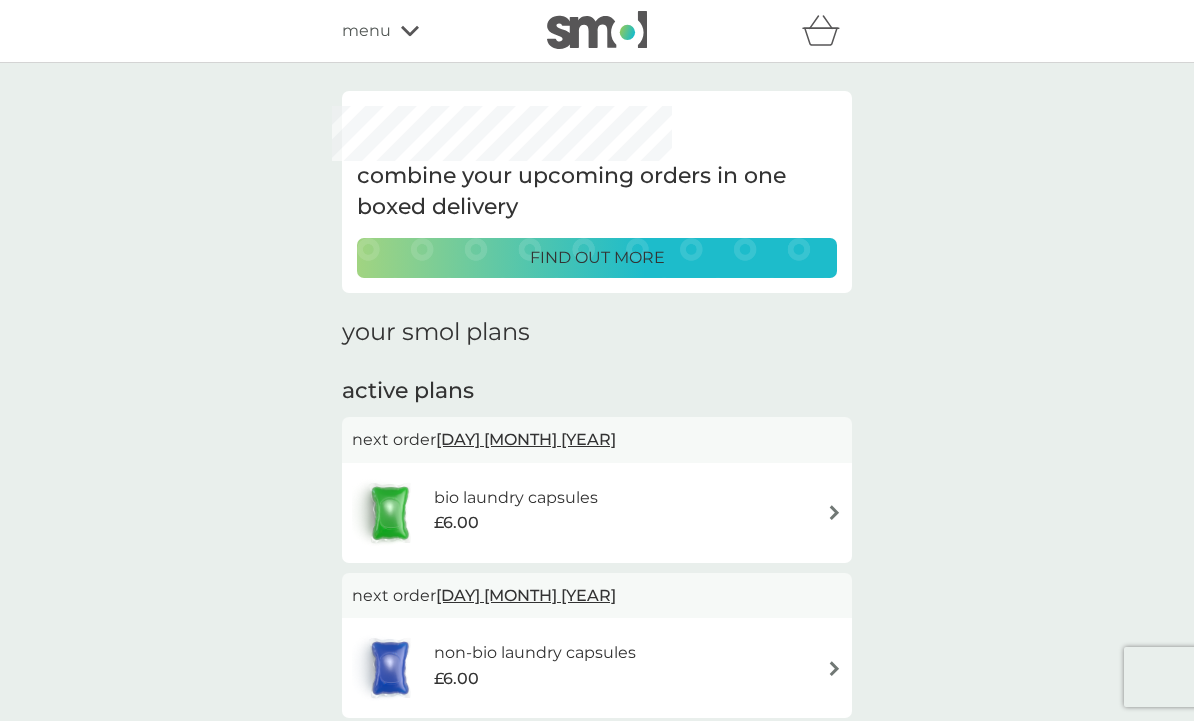 click on "menu" at bounding box center [427, 31] 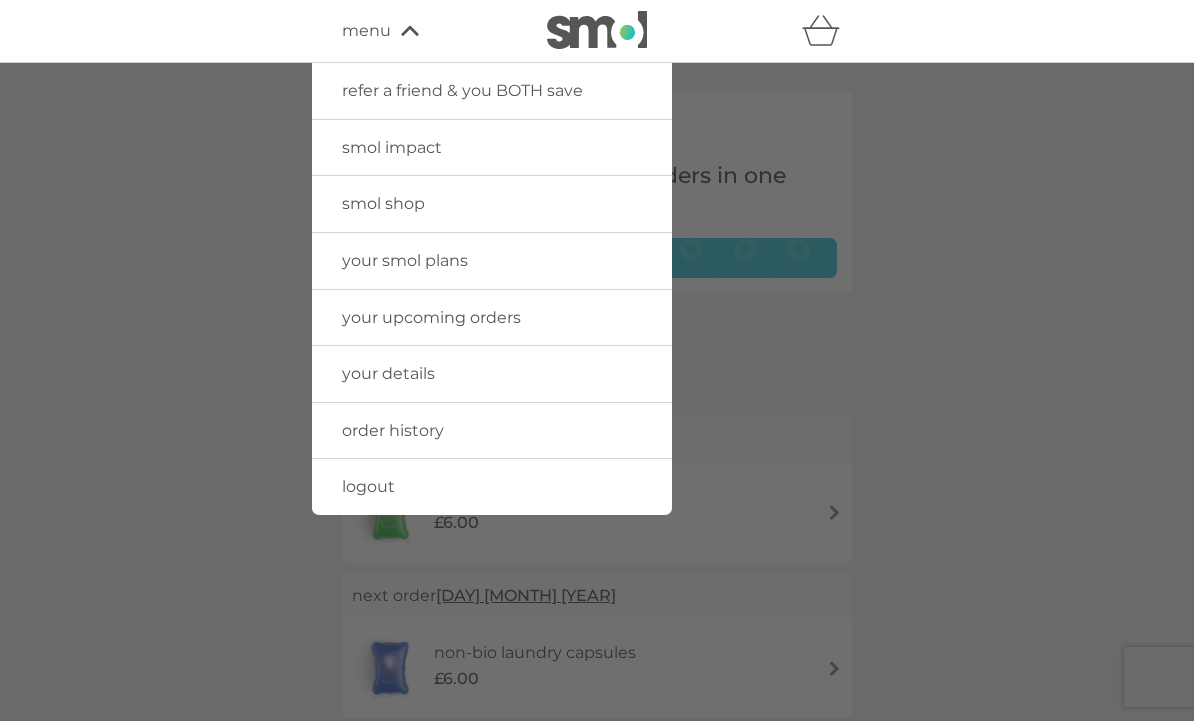 click on "logout" at bounding box center [492, 487] 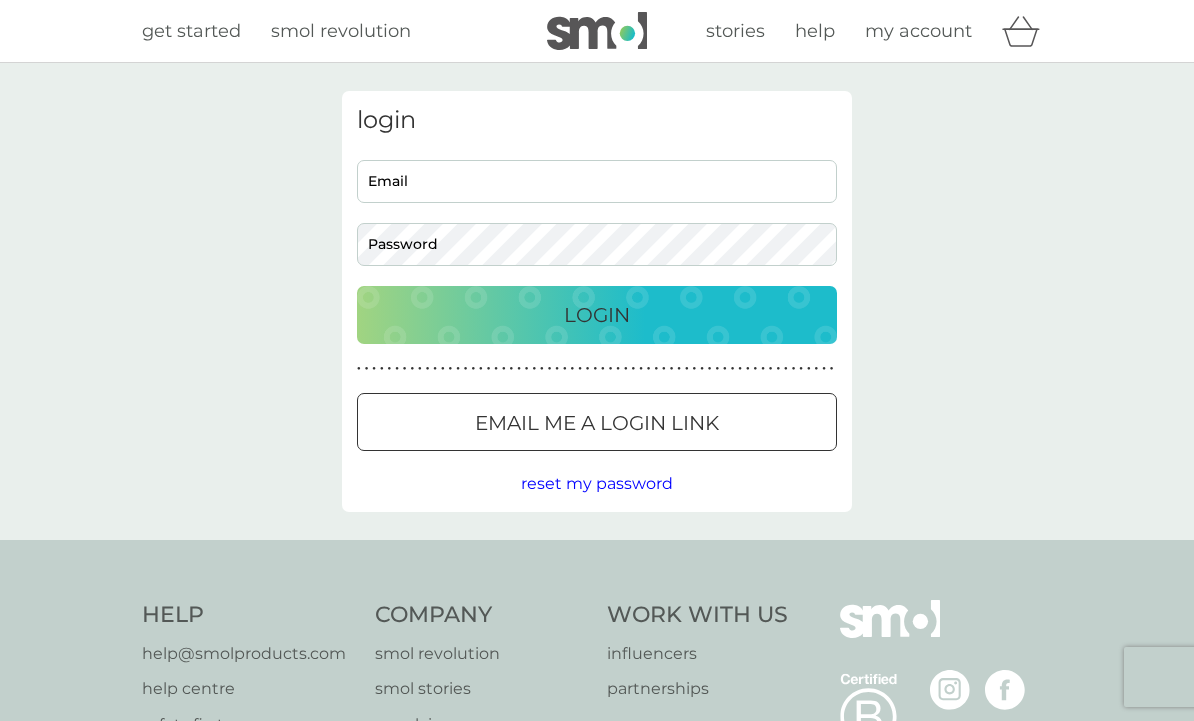 scroll, scrollTop: 0, scrollLeft: 0, axis: both 